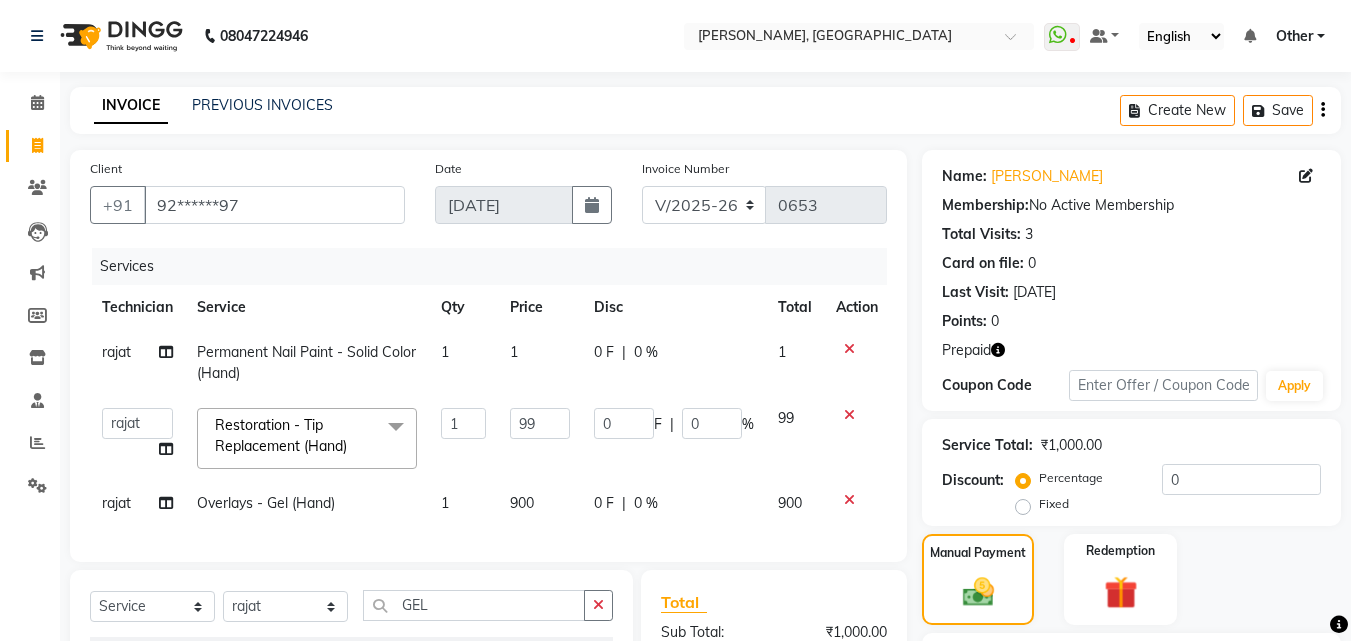 select on "3755" 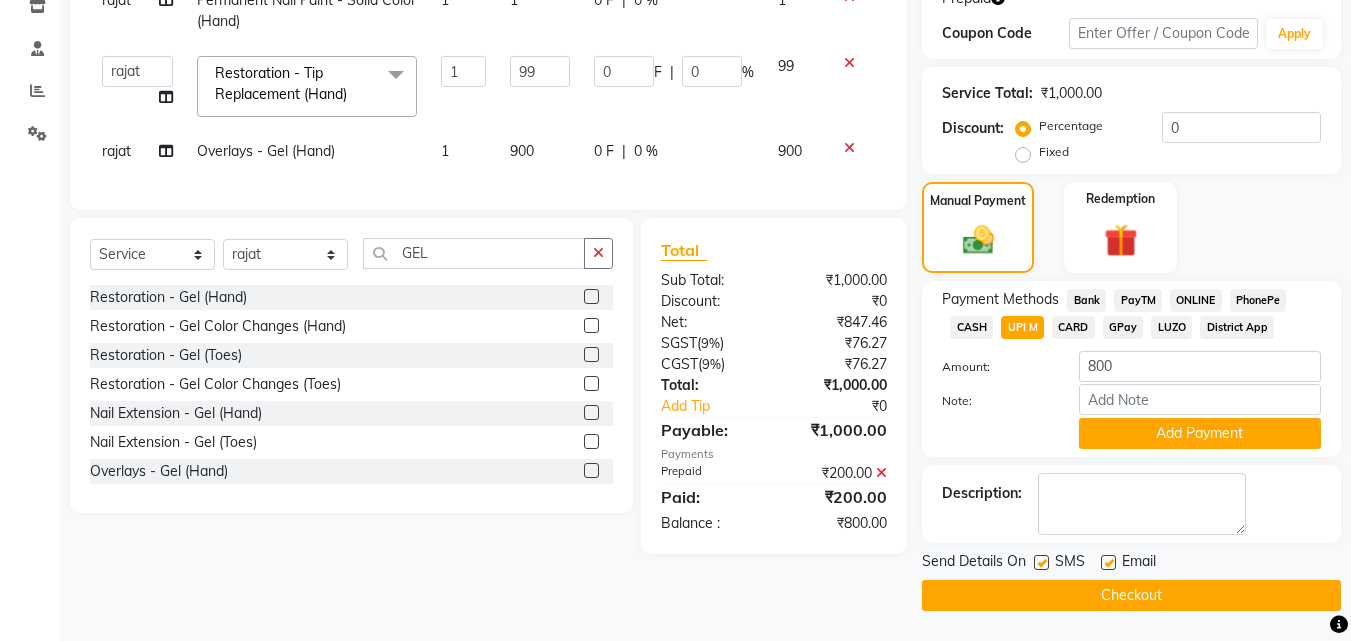 scroll, scrollTop: 0, scrollLeft: 0, axis: both 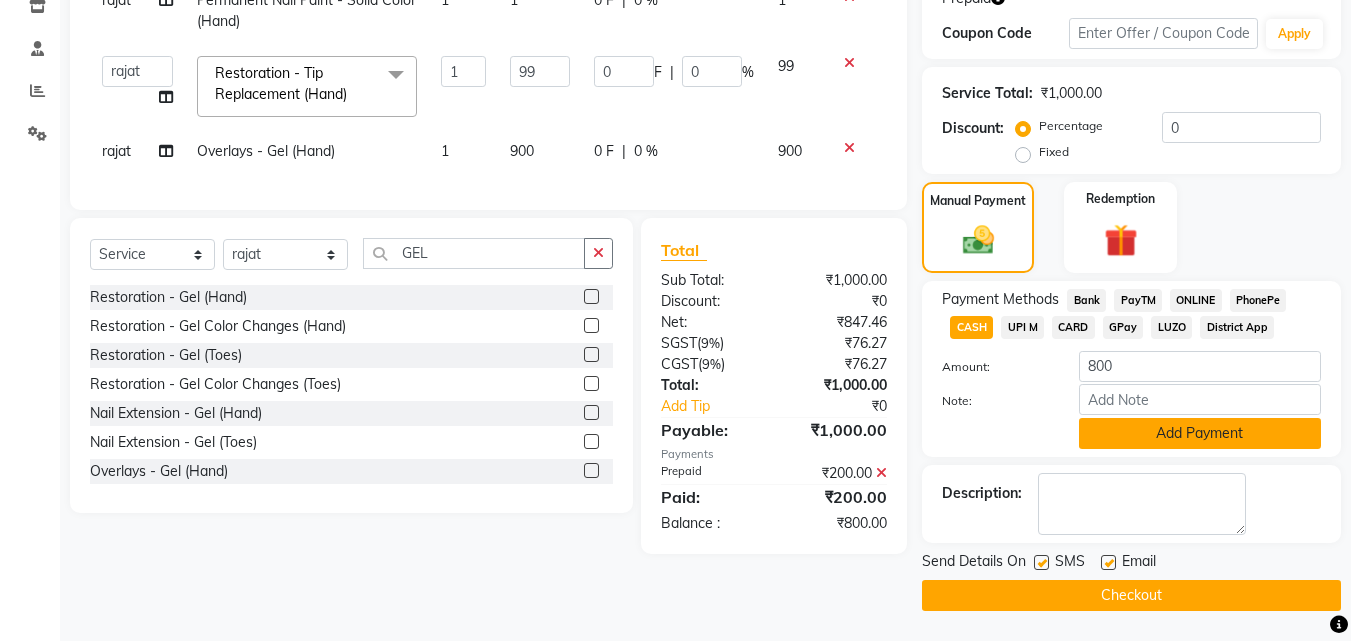 click on "Add Payment" 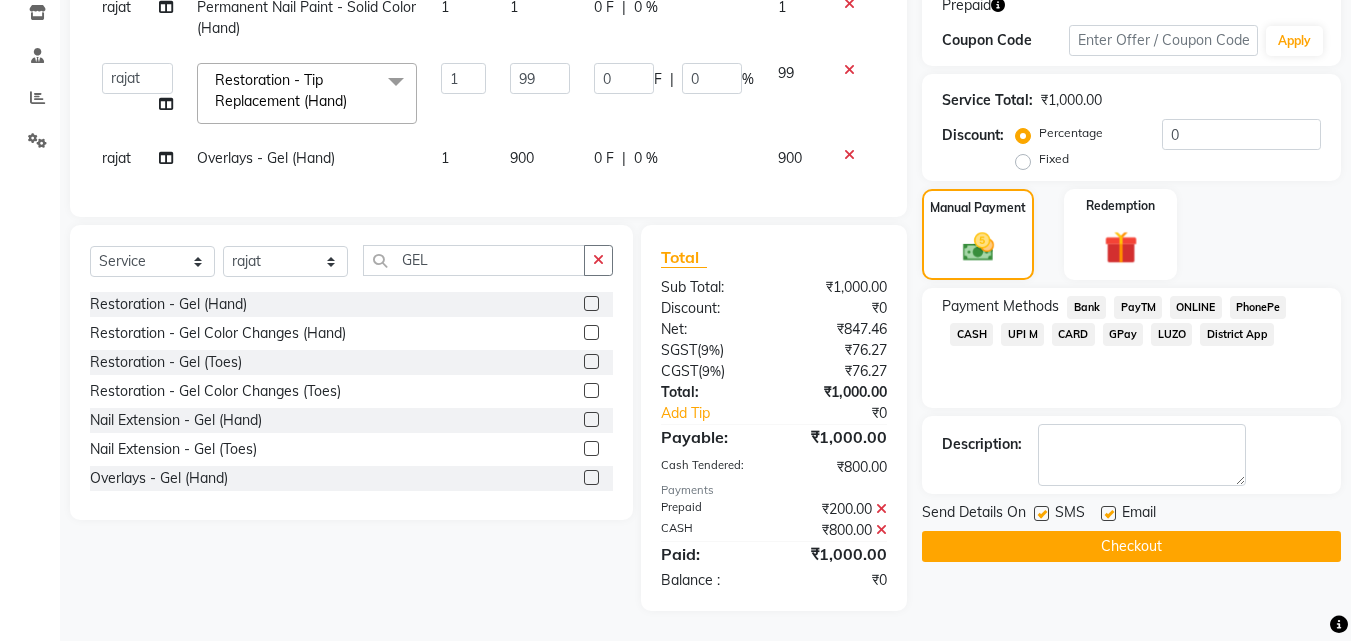 click on "Checkout" 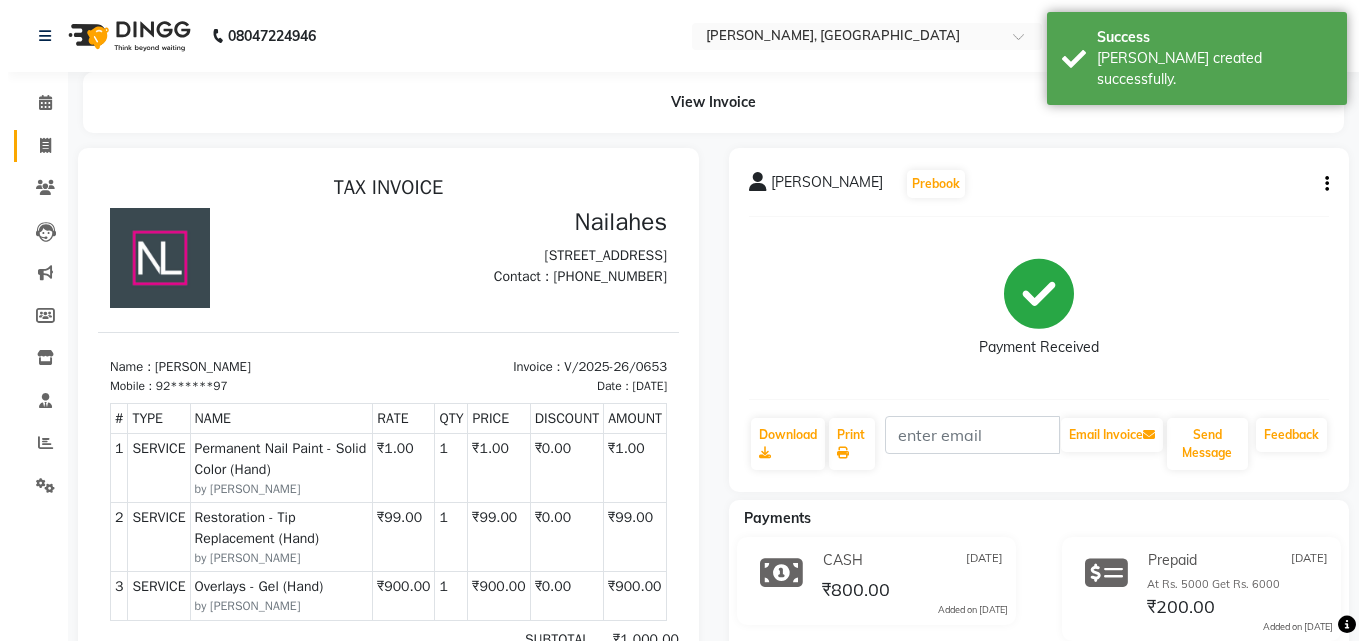 scroll, scrollTop: 0, scrollLeft: 0, axis: both 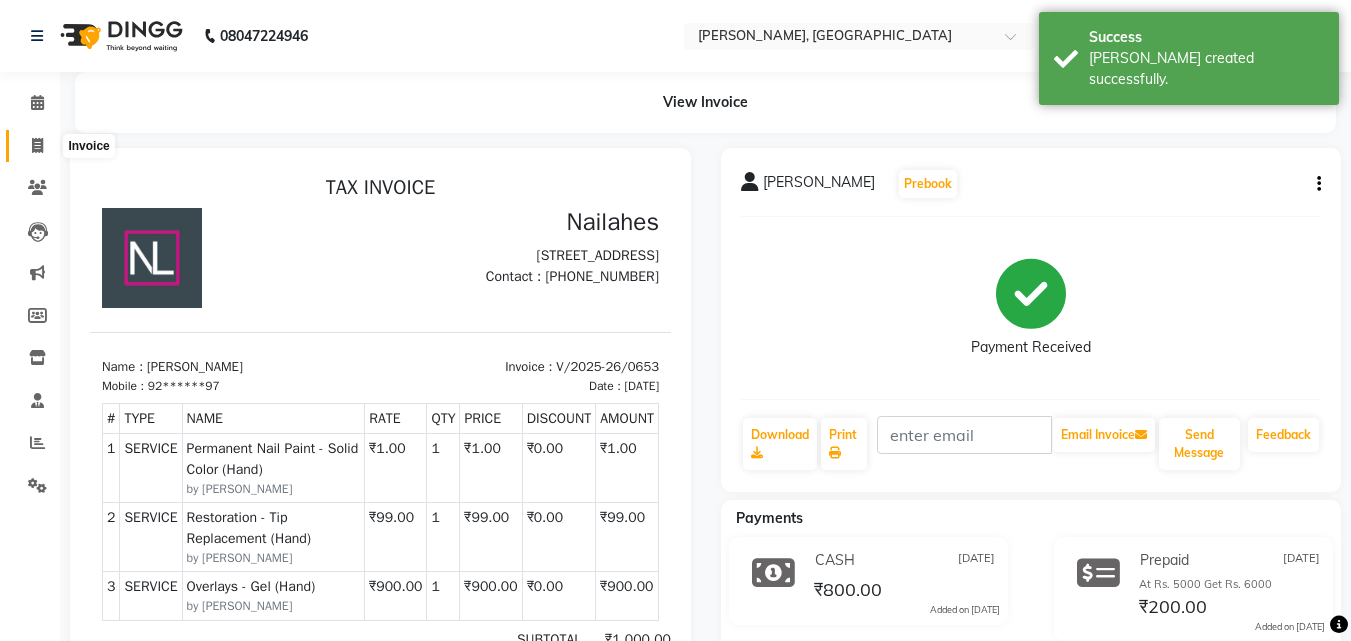 click 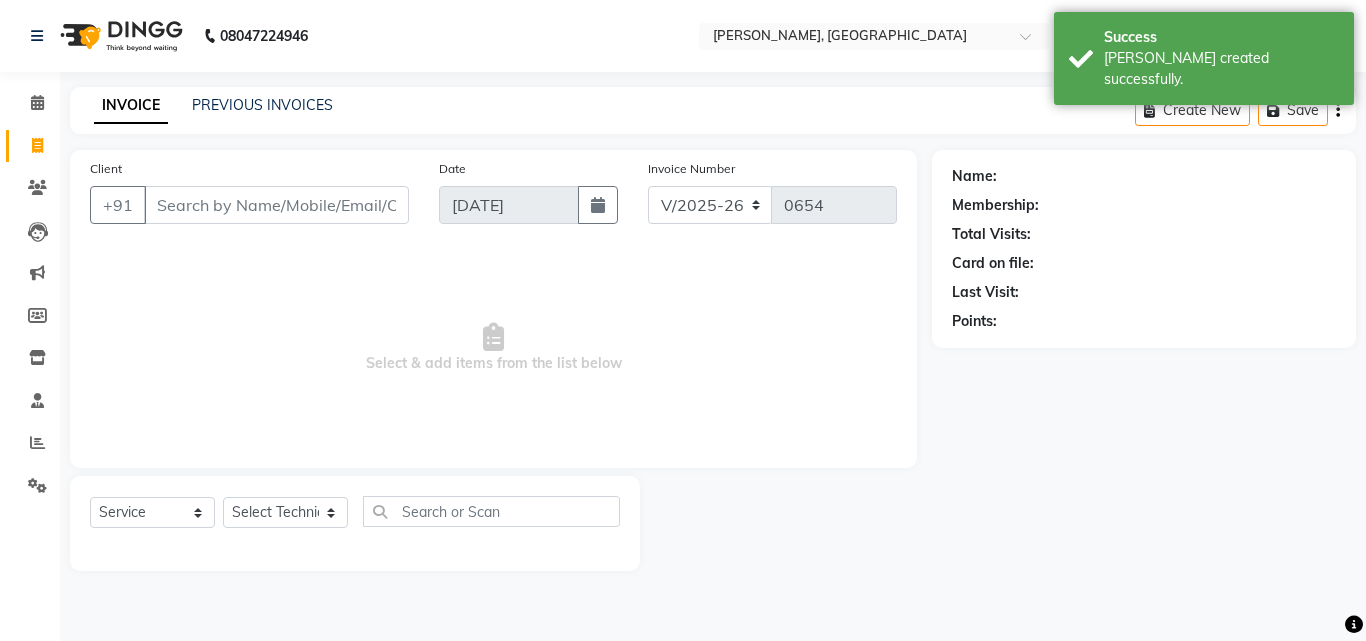 click on "Client" at bounding box center [276, 205] 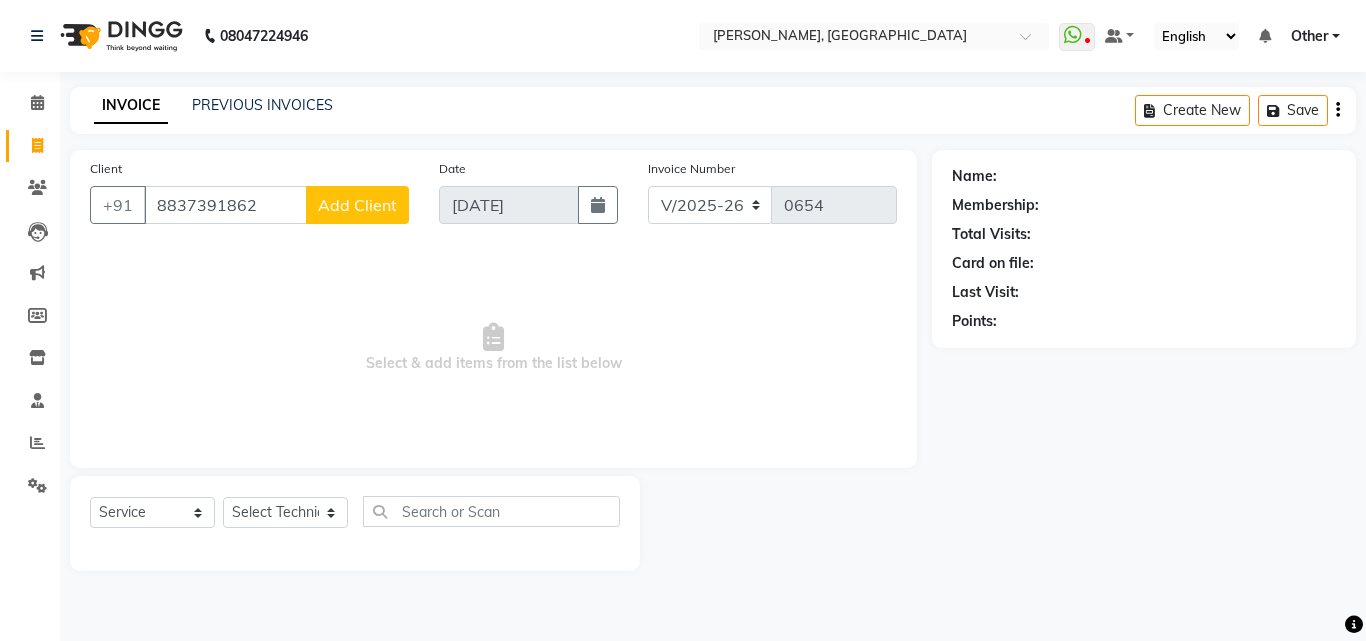 type on "8837391862" 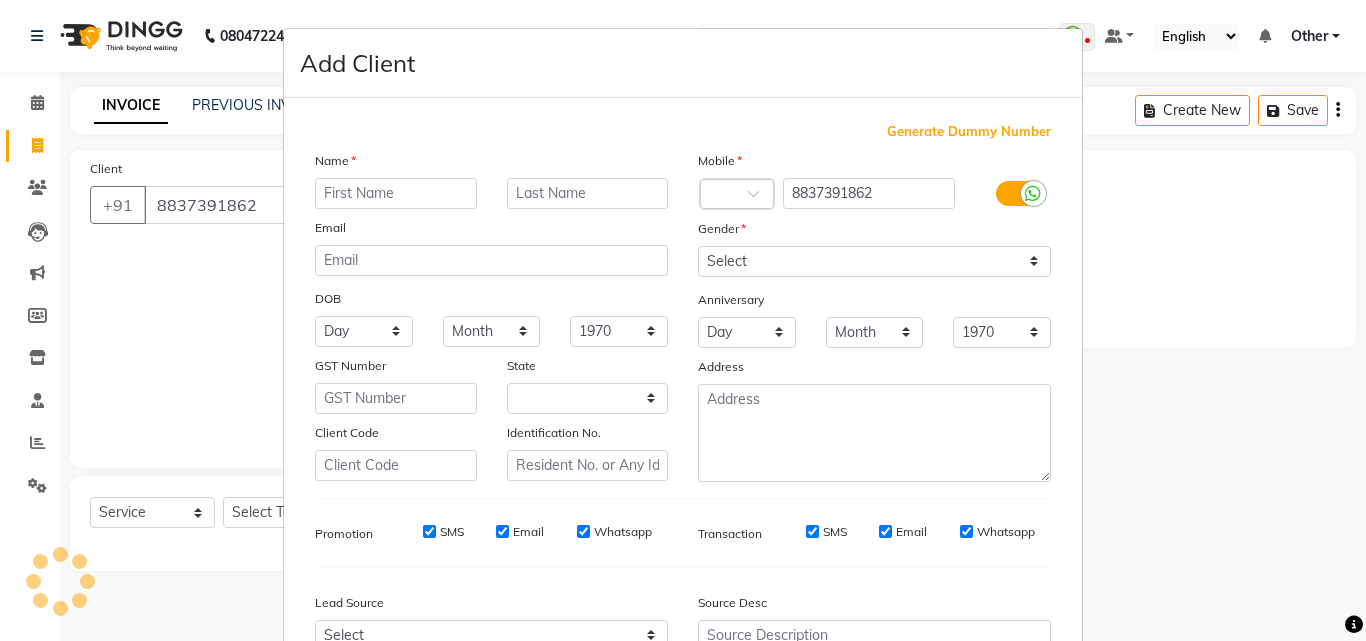 select on "21" 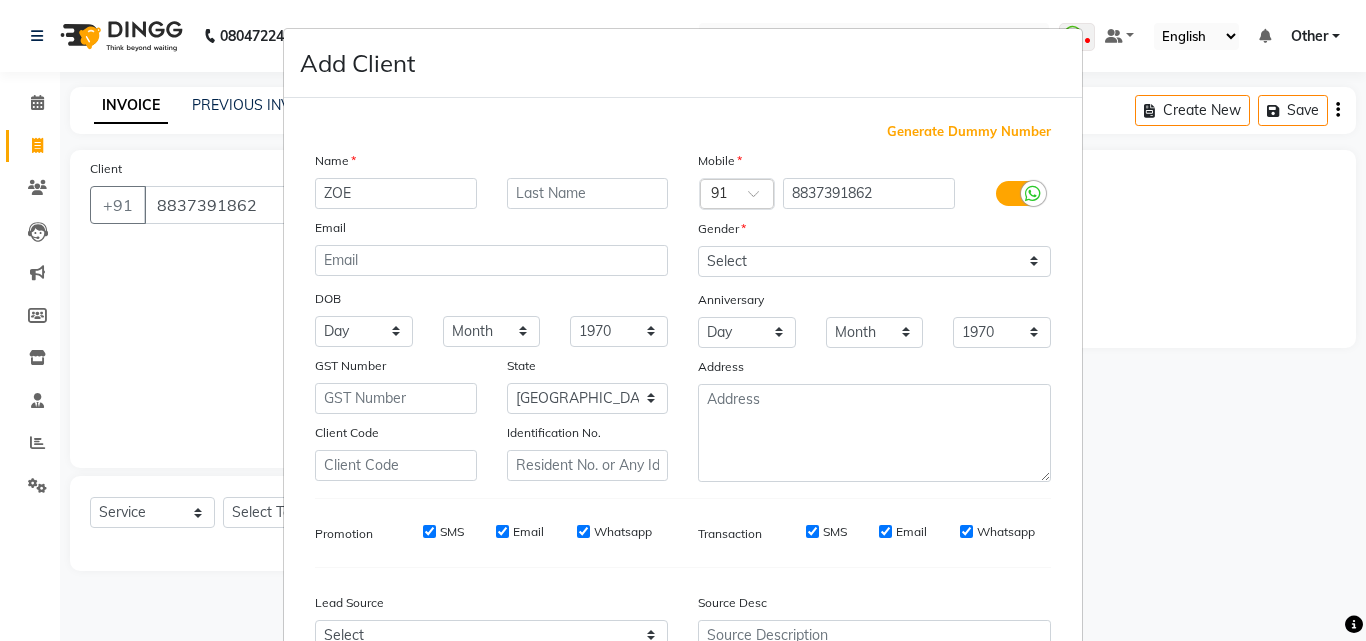 type on "ZOE" 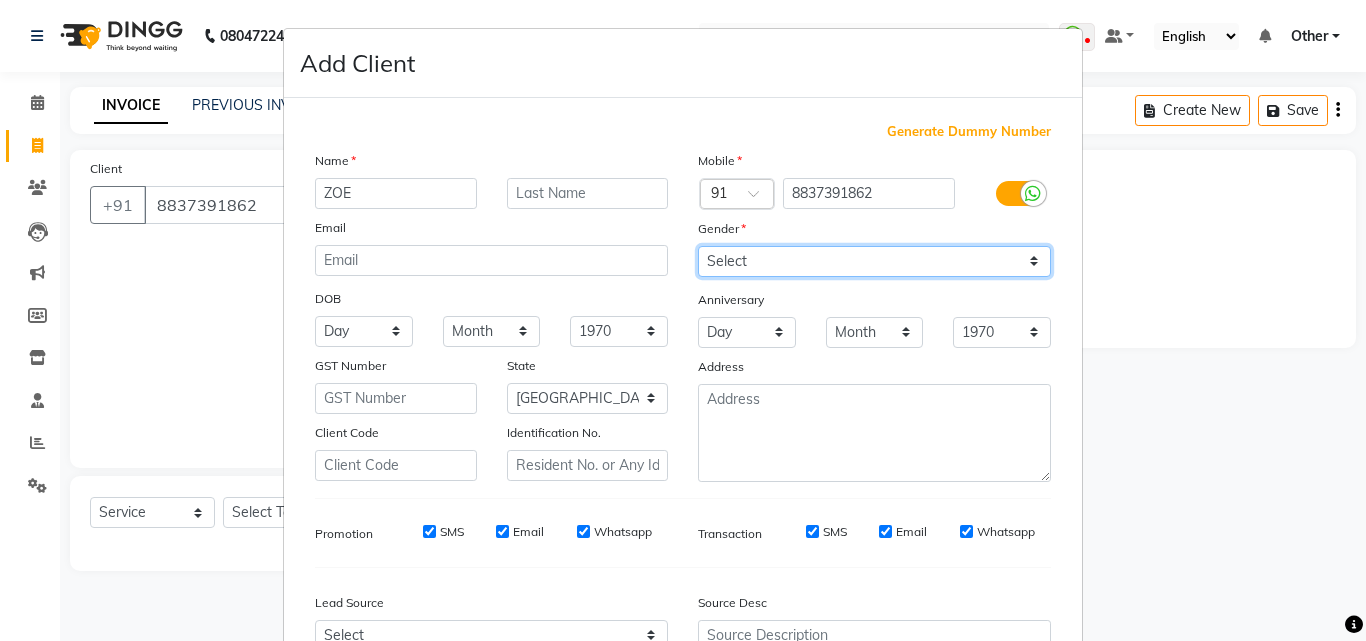 click on "Select [DEMOGRAPHIC_DATA] [DEMOGRAPHIC_DATA] Other Prefer Not To Say" at bounding box center (874, 261) 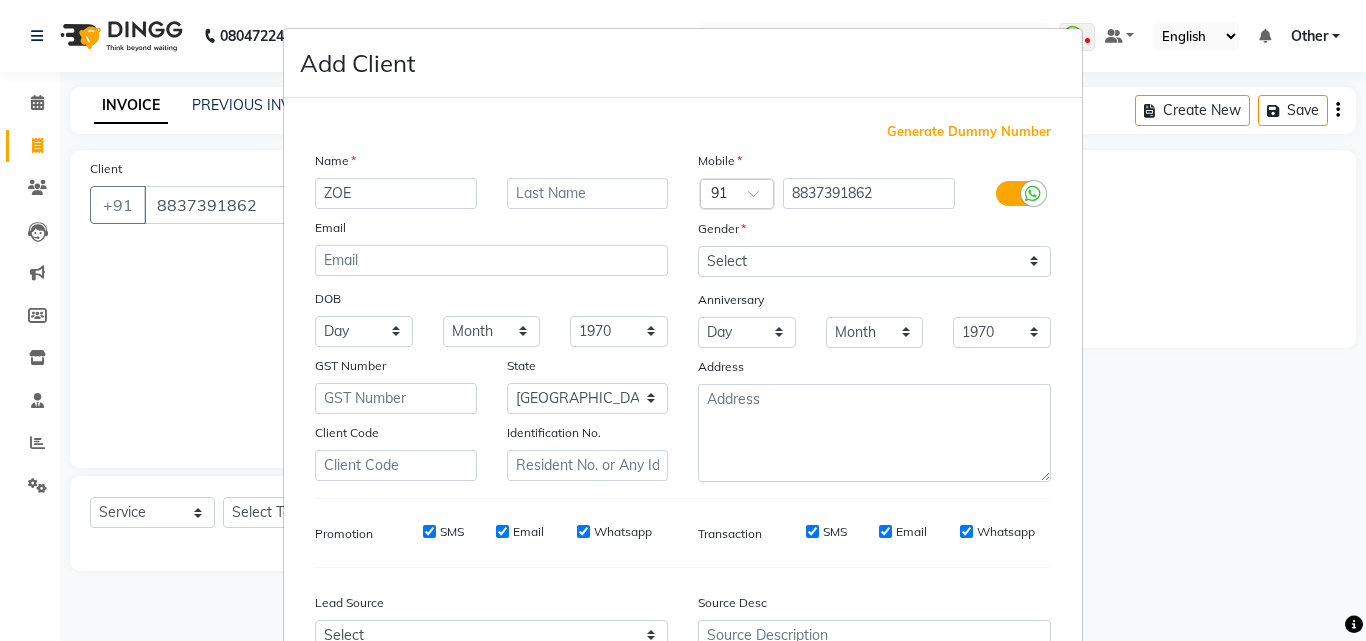 click on "Add Client Generate Dummy Number Name ZOE Email DOB Day 01 02 03 04 05 06 07 08 09 10 11 12 13 14 15 16 17 18 19 20 21 22 23 24 25 26 27 28 29 30 31 Month January February March April May June July August September October November [DATE] 1941 1942 1943 1944 1945 1946 1947 1948 1949 1950 1951 1952 1953 1954 1955 1956 1957 1958 1959 1960 1961 1962 1963 1964 1965 1966 1967 1968 1969 1970 1971 1972 1973 1974 1975 1976 1977 1978 1979 1980 1981 1982 1983 1984 1985 1986 1987 1988 1989 1990 1991 1992 1993 1994 1995 1996 1997 1998 1999 2000 2001 2002 2003 2004 2005 2006 2007 2008 2009 2010 2011 2012 2013 2014 2015 2016 2017 2018 2019 2020 2021 2022 2023 2024 GST Number State Select [GEOGRAPHIC_DATA] [GEOGRAPHIC_DATA] [GEOGRAPHIC_DATA] [GEOGRAPHIC_DATA] [GEOGRAPHIC_DATA] [GEOGRAPHIC_DATA] [GEOGRAPHIC_DATA] [GEOGRAPHIC_DATA] and [GEOGRAPHIC_DATA] [GEOGRAPHIC_DATA] [GEOGRAPHIC_DATA] [GEOGRAPHIC_DATA] [GEOGRAPHIC_DATA] [GEOGRAPHIC_DATA] [GEOGRAPHIC_DATA] [GEOGRAPHIC_DATA] [GEOGRAPHIC_DATA] [GEOGRAPHIC_DATA] [GEOGRAPHIC_DATA] [GEOGRAPHIC_DATA] [GEOGRAPHIC_DATA] [GEOGRAPHIC_DATA] [GEOGRAPHIC_DATA] [GEOGRAPHIC_DATA] [GEOGRAPHIC_DATA] [GEOGRAPHIC_DATA] [GEOGRAPHIC_DATA] [GEOGRAPHIC_DATA] [GEOGRAPHIC_DATA] [GEOGRAPHIC_DATA] ×" at bounding box center [683, 320] 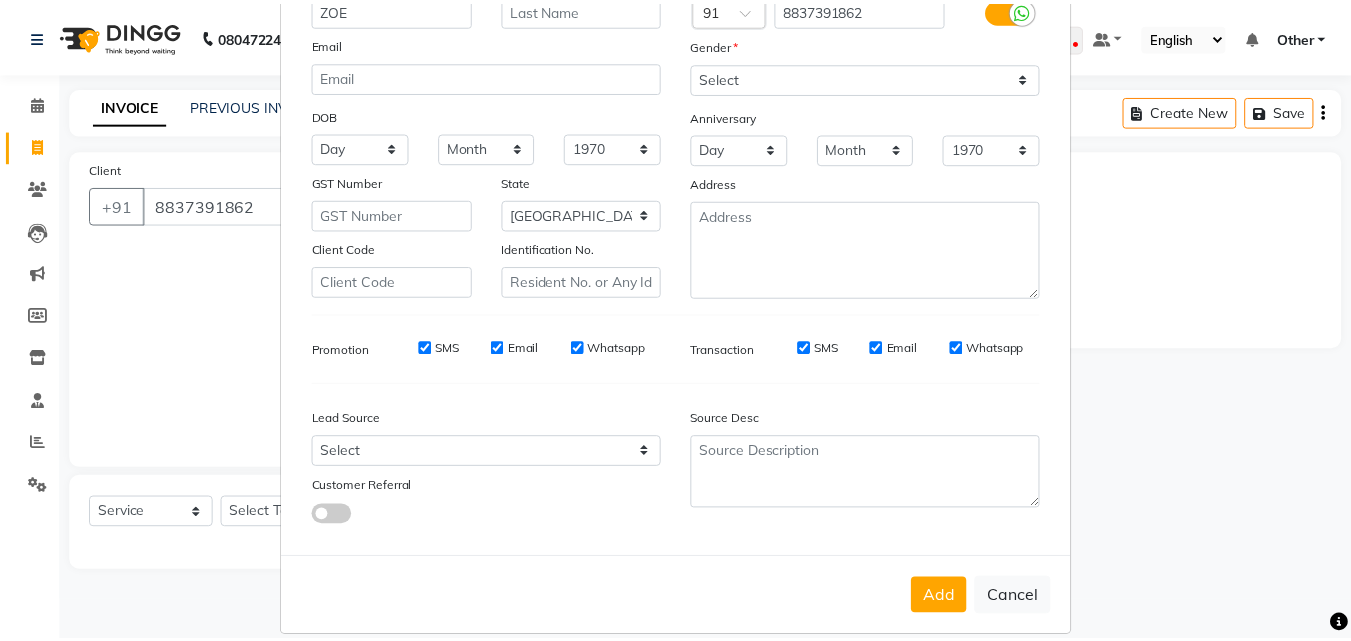 scroll, scrollTop: 208, scrollLeft: 0, axis: vertical 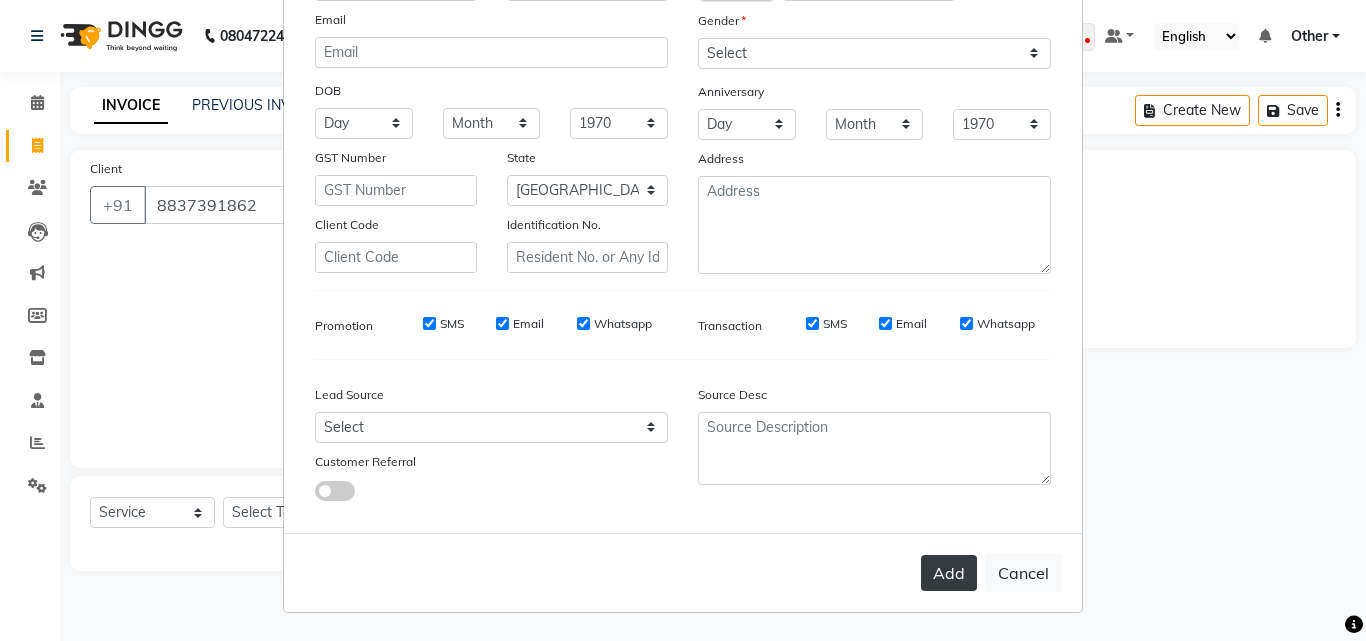 click on "Add" at bounding box center [949, 573] 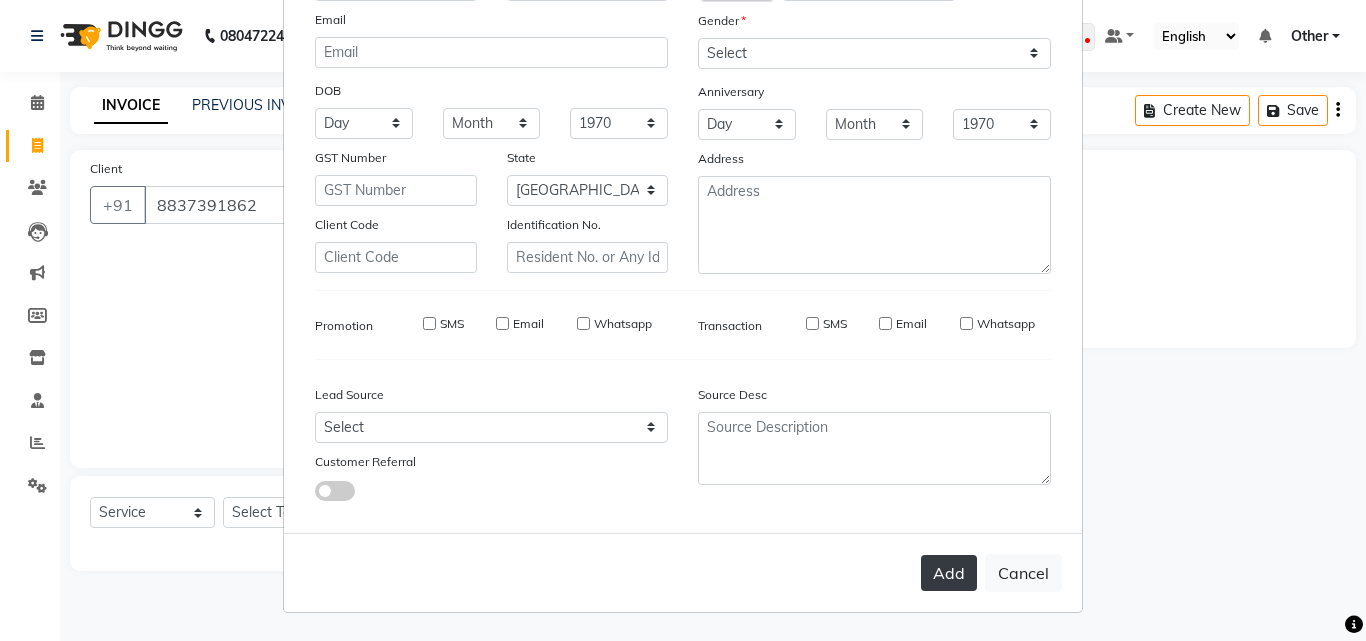 type on "88******62" 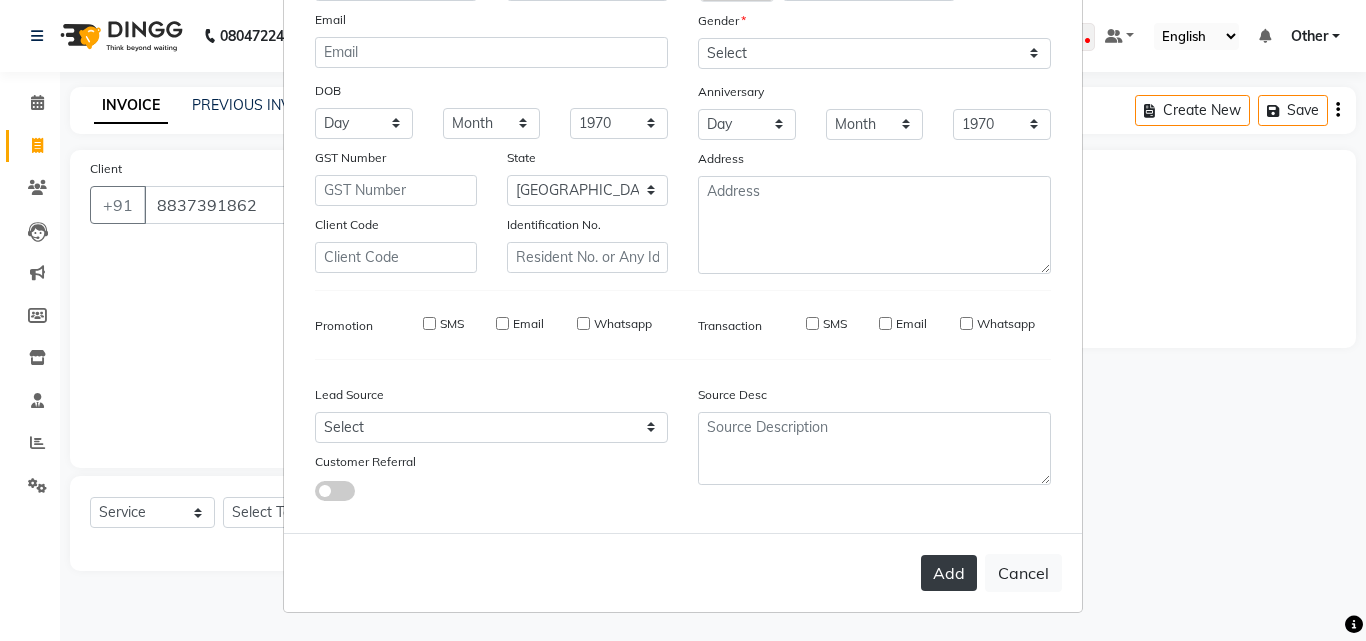 type 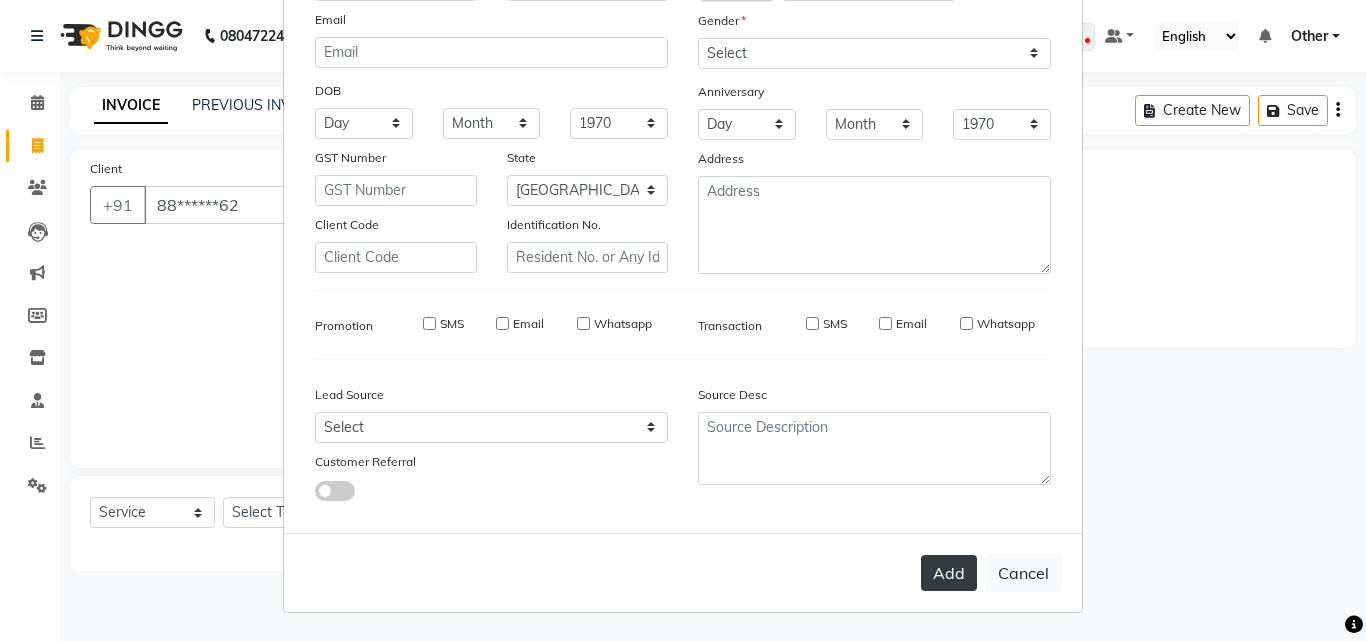 select 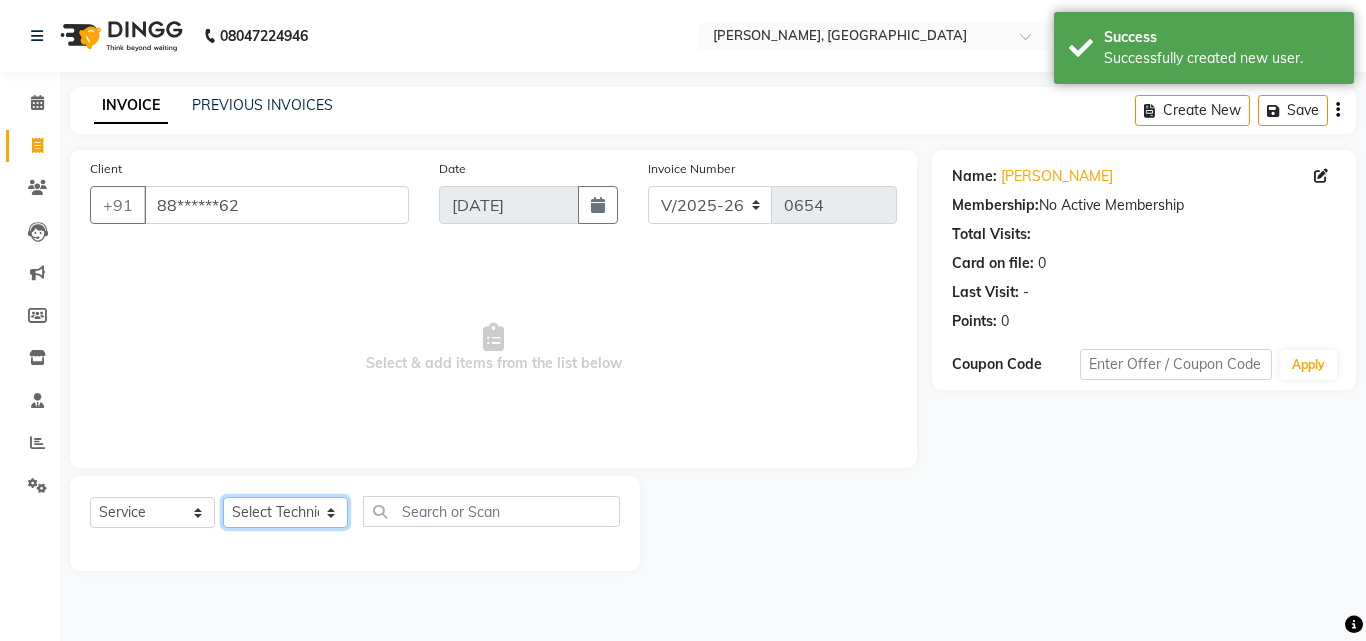 click on "Select Technician [PERSON_NAME] Other  rajat [PERSON_NAME]" 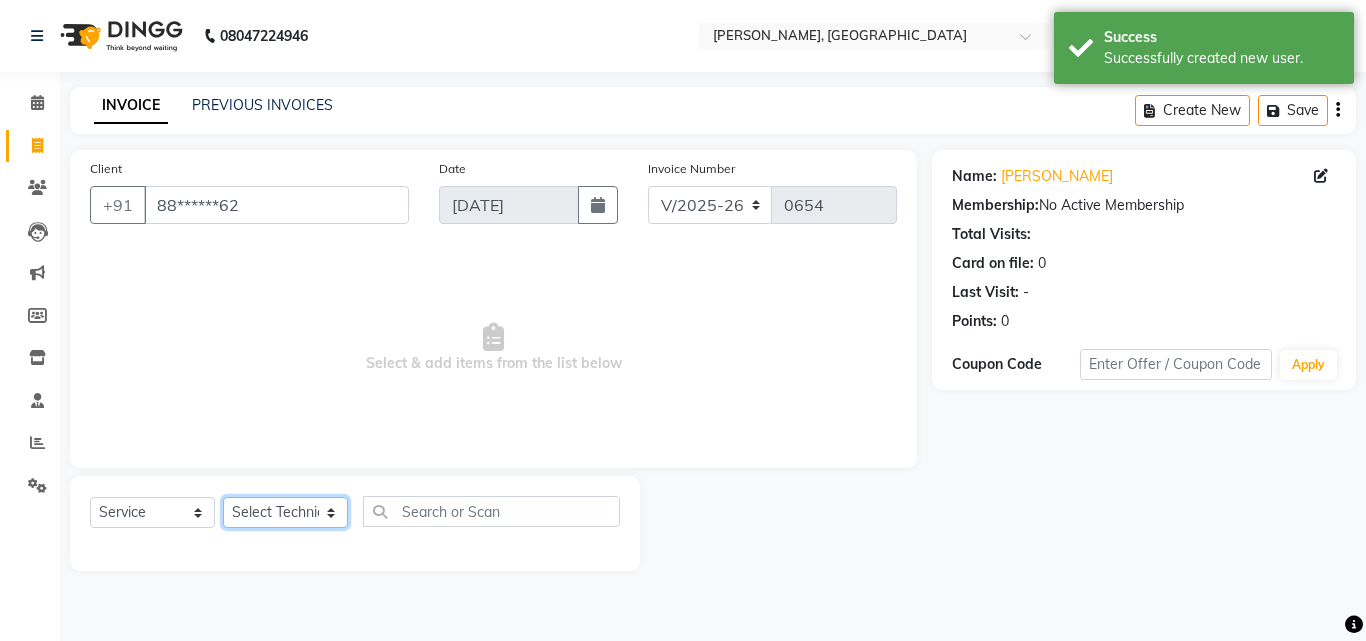 select on "60471" 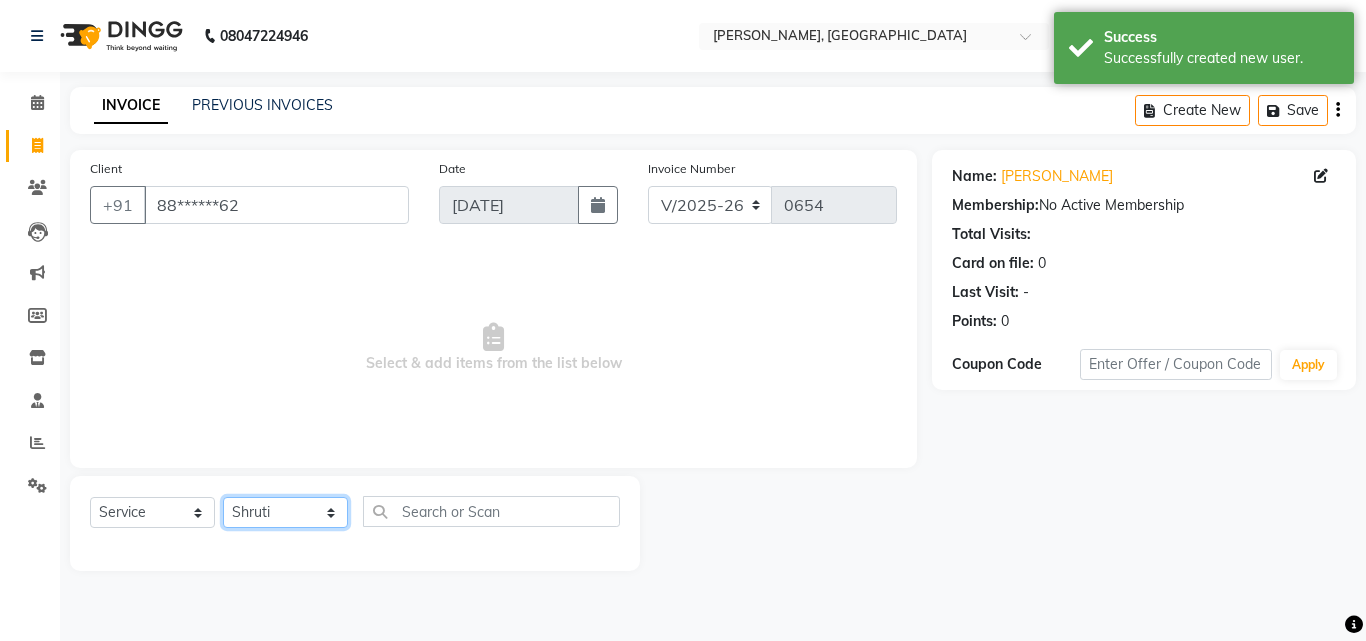 click on "Select Technician [PERSON_NAME] Other  rajat [PERSON_NAME]" 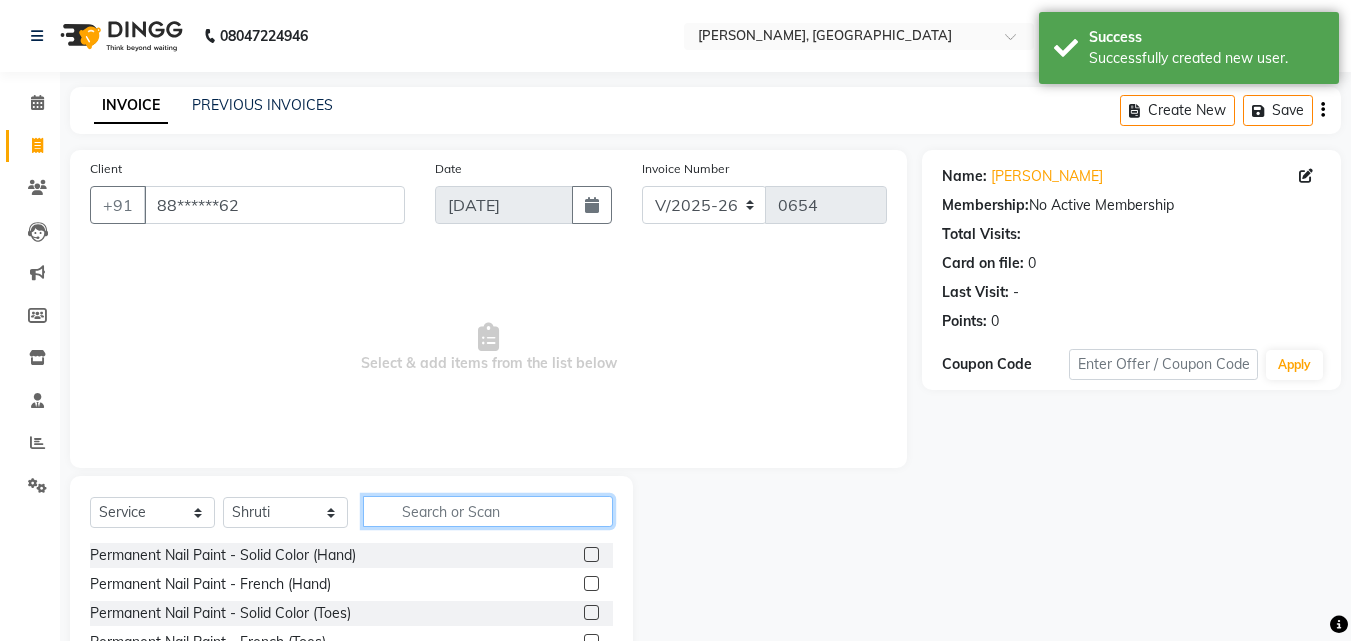 click 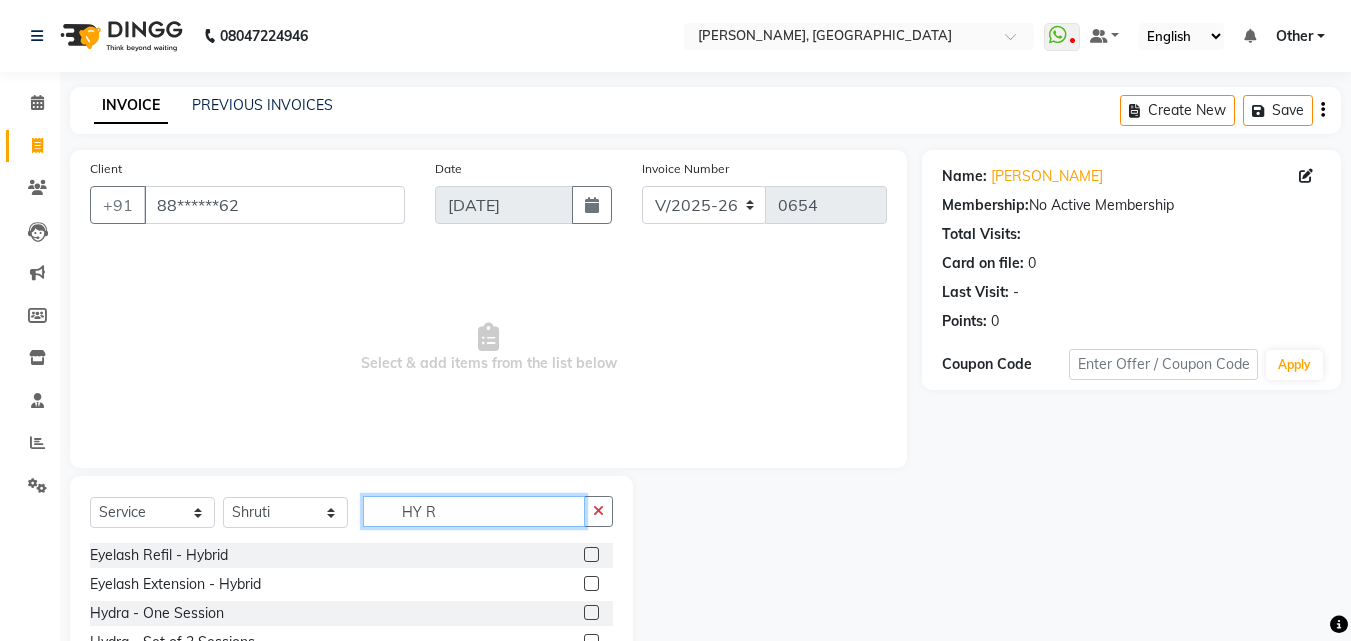 type on "HY R" 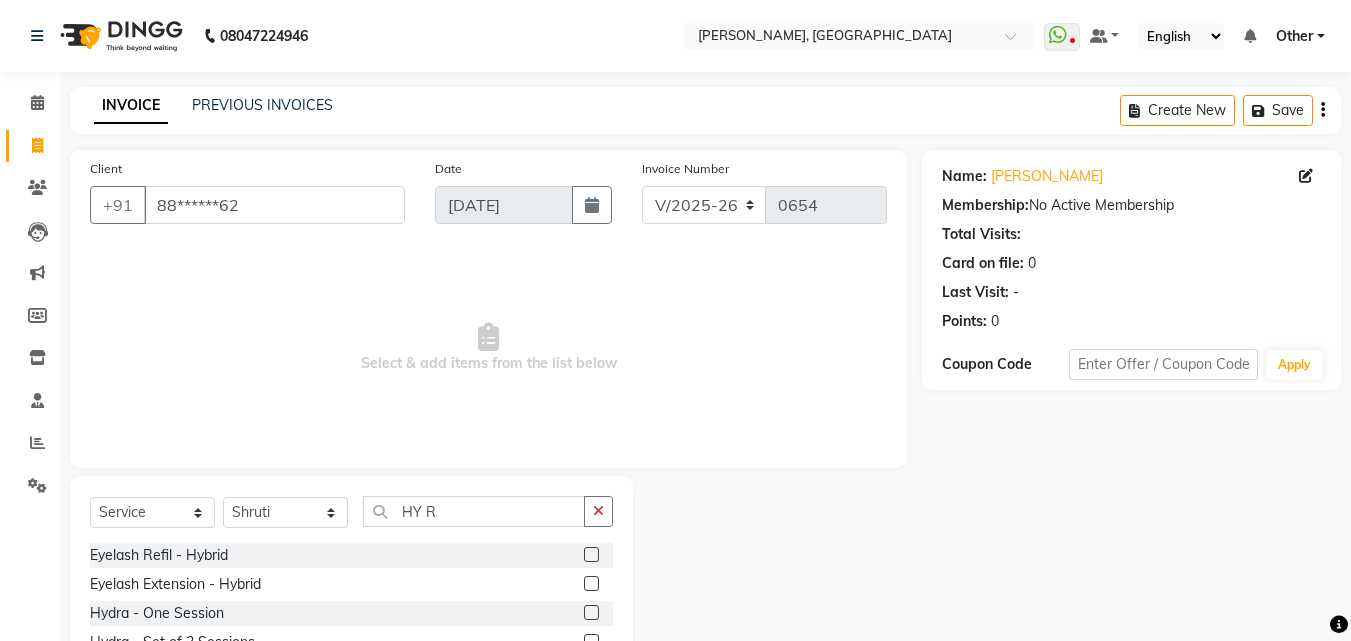 click 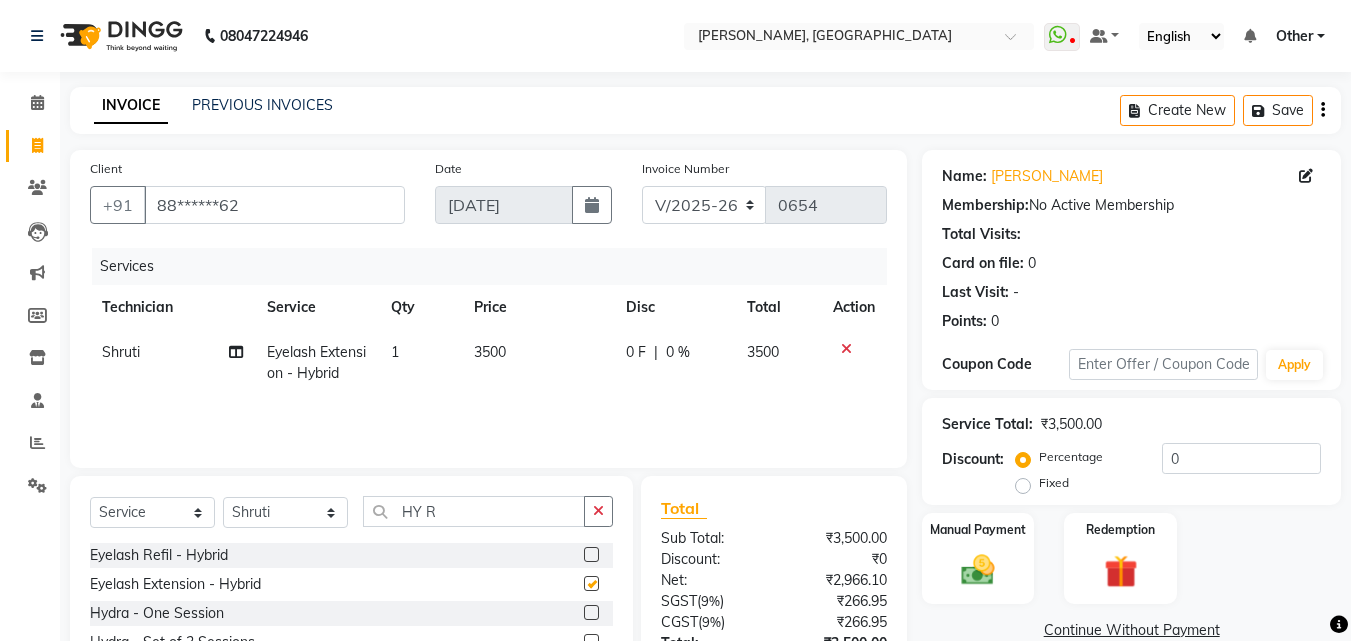 checkbox on "false" 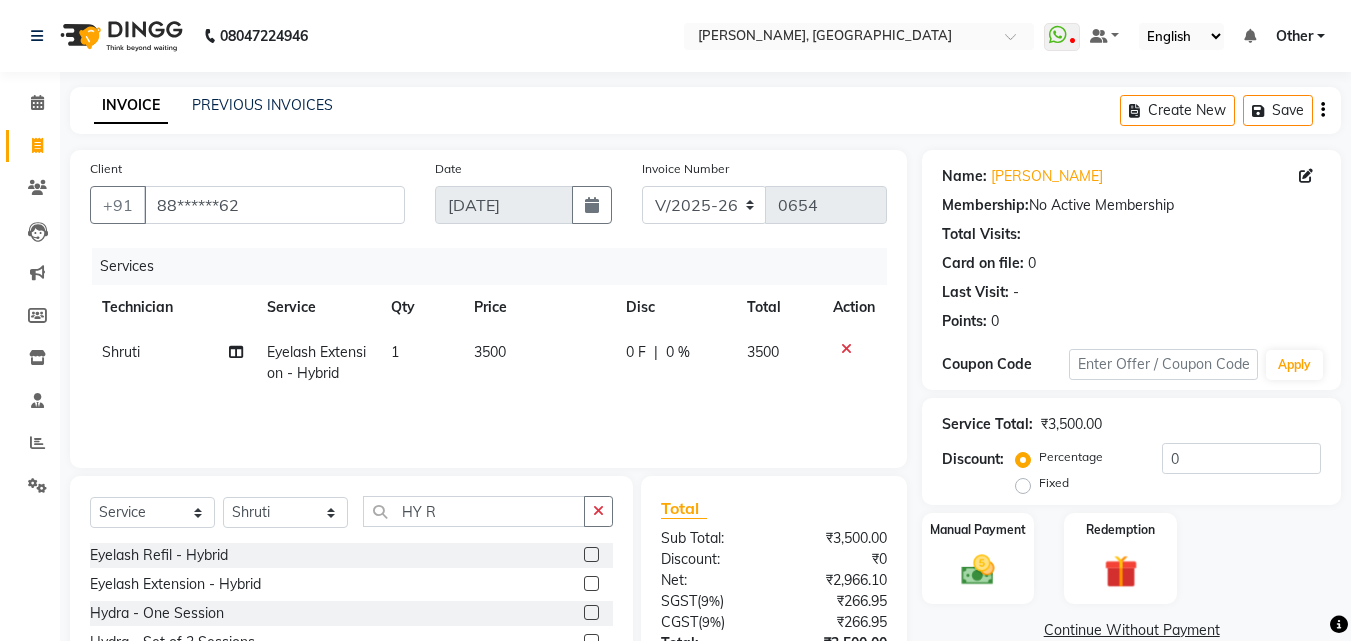 click on "3500" 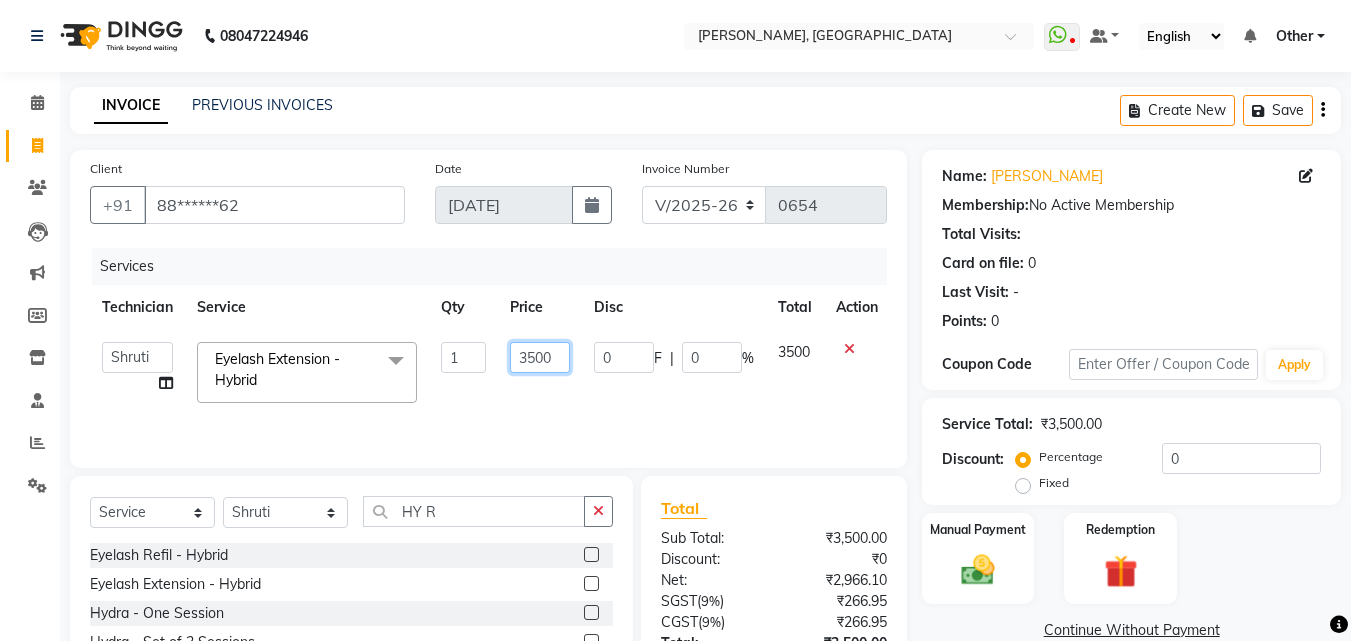 click on "3500" 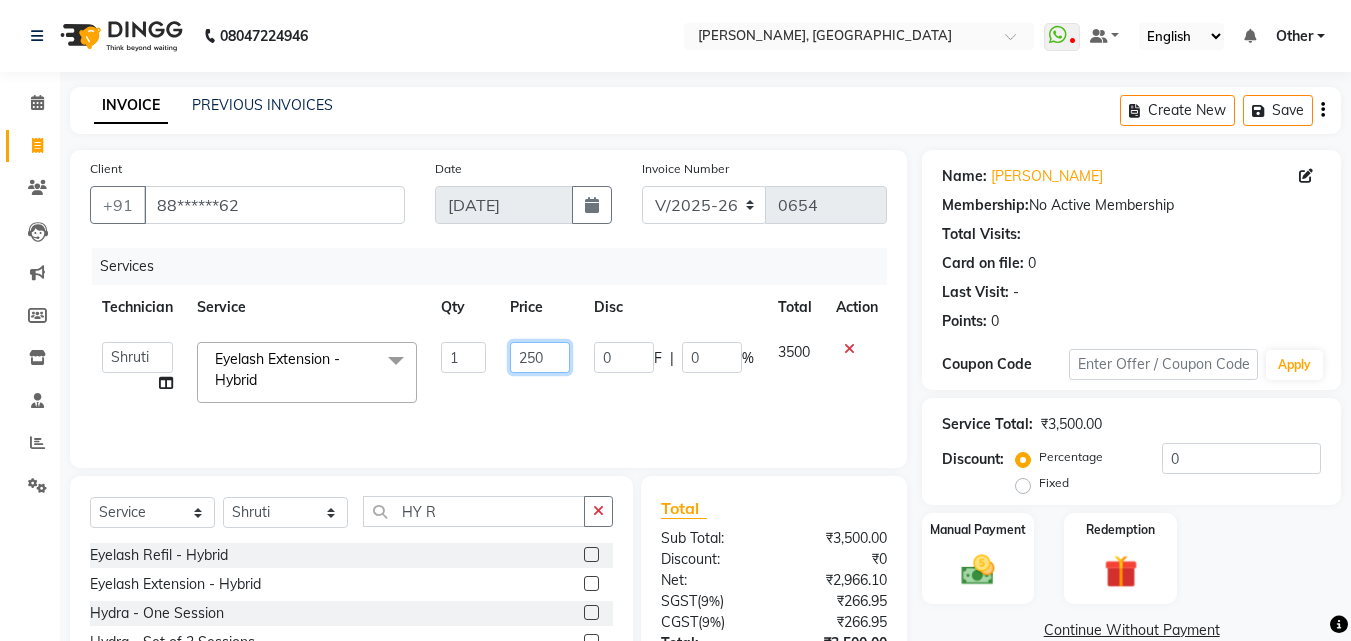 type on "2500" 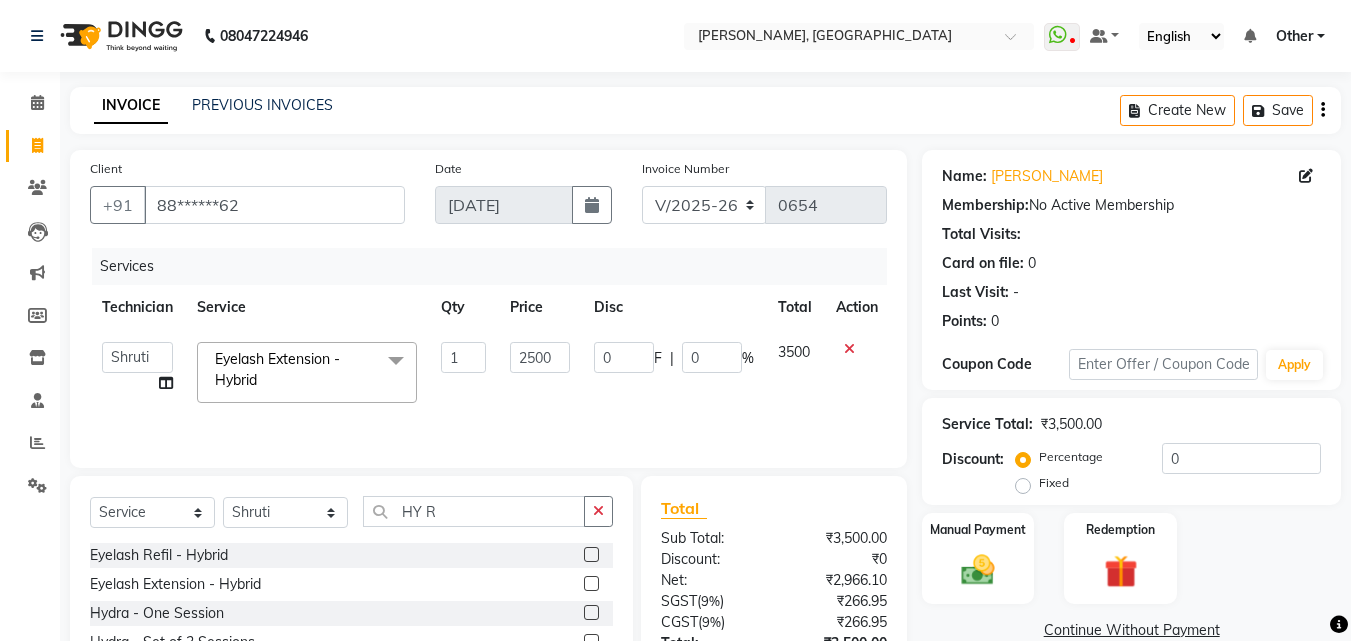 click on "2500" 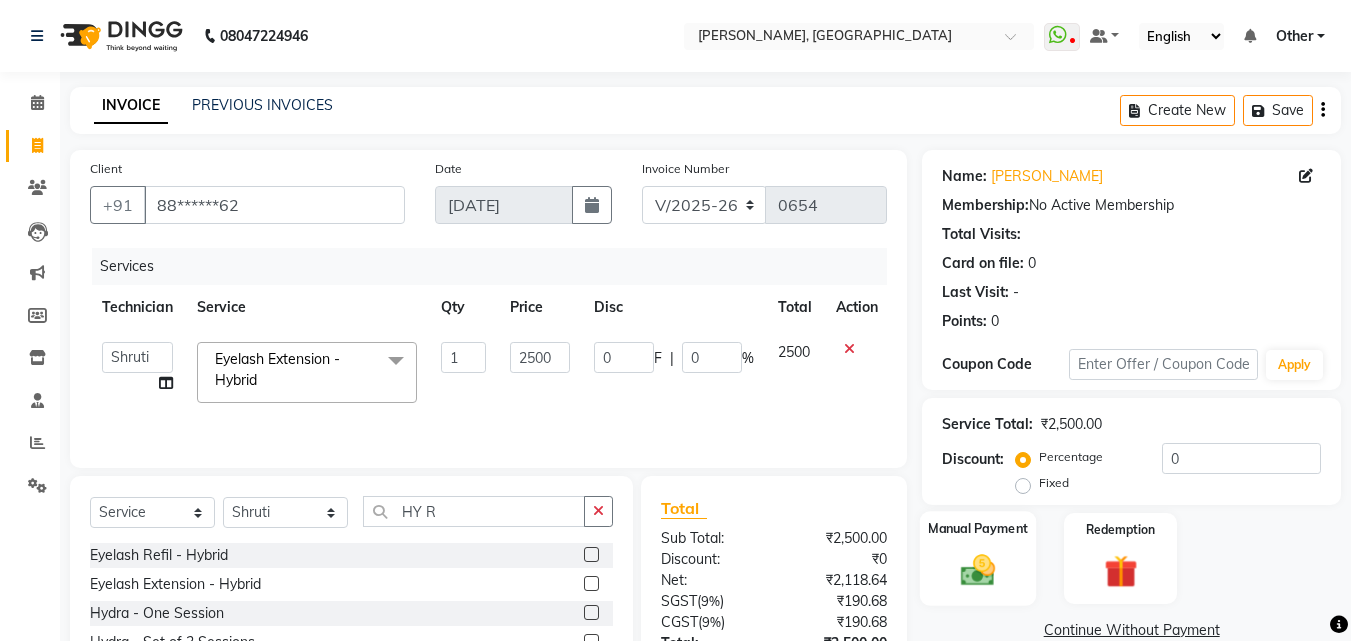 click on "Manual Payment" 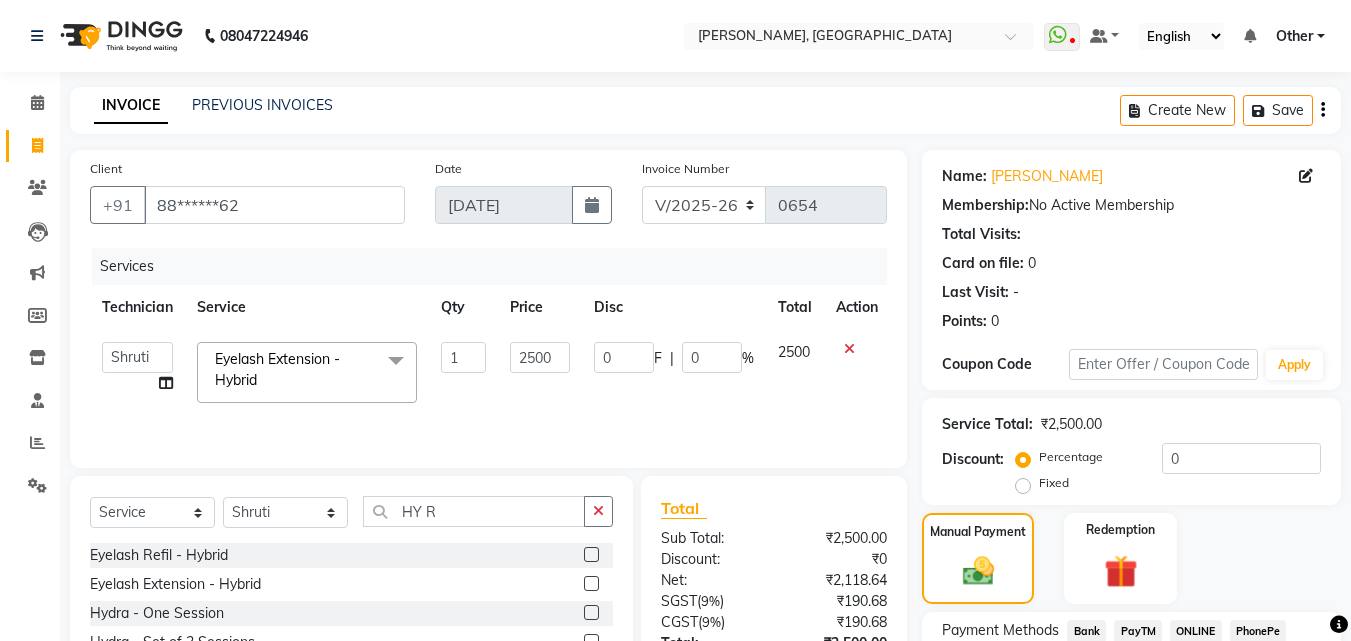 scroll, scrollTop: 162, scrollLeft: 0, axis: vertical 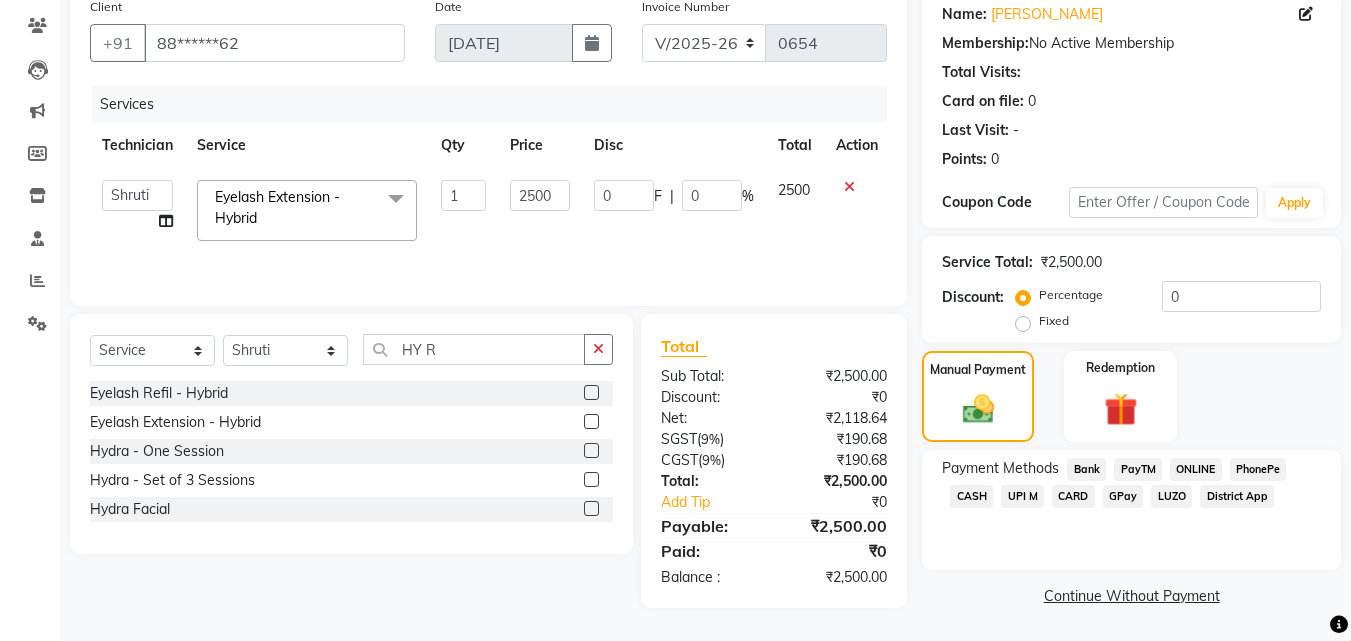 click on "UPI M" 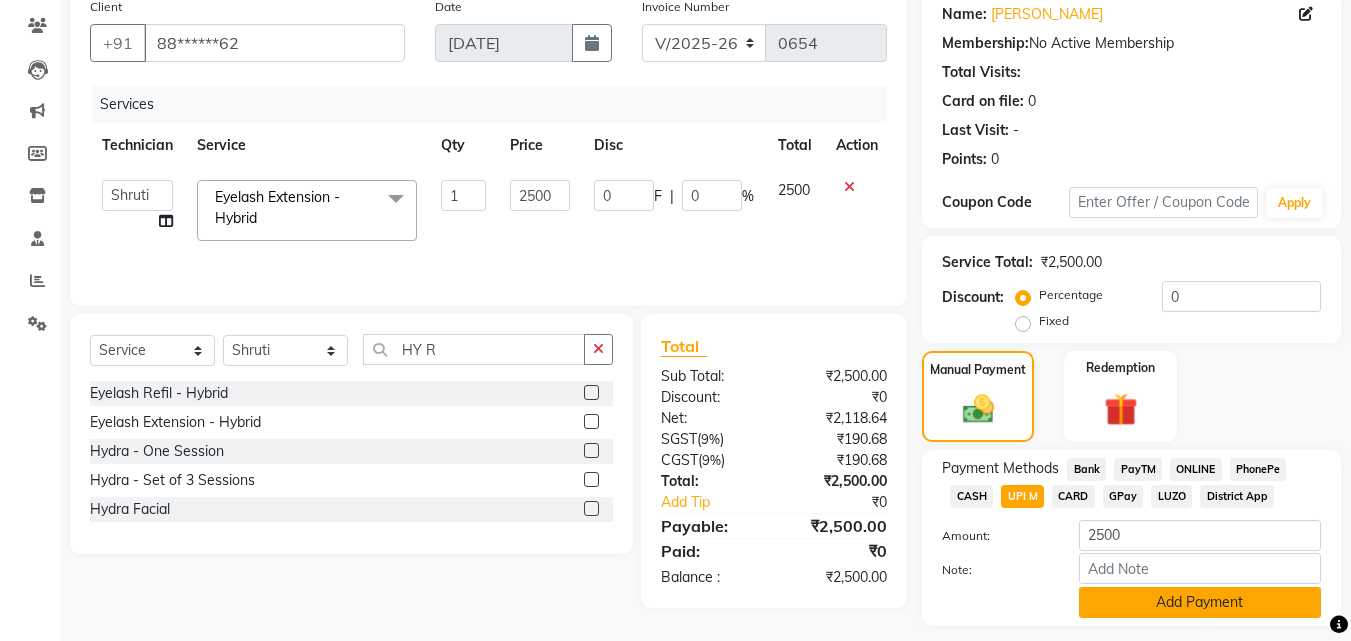 click on "Add Payment" 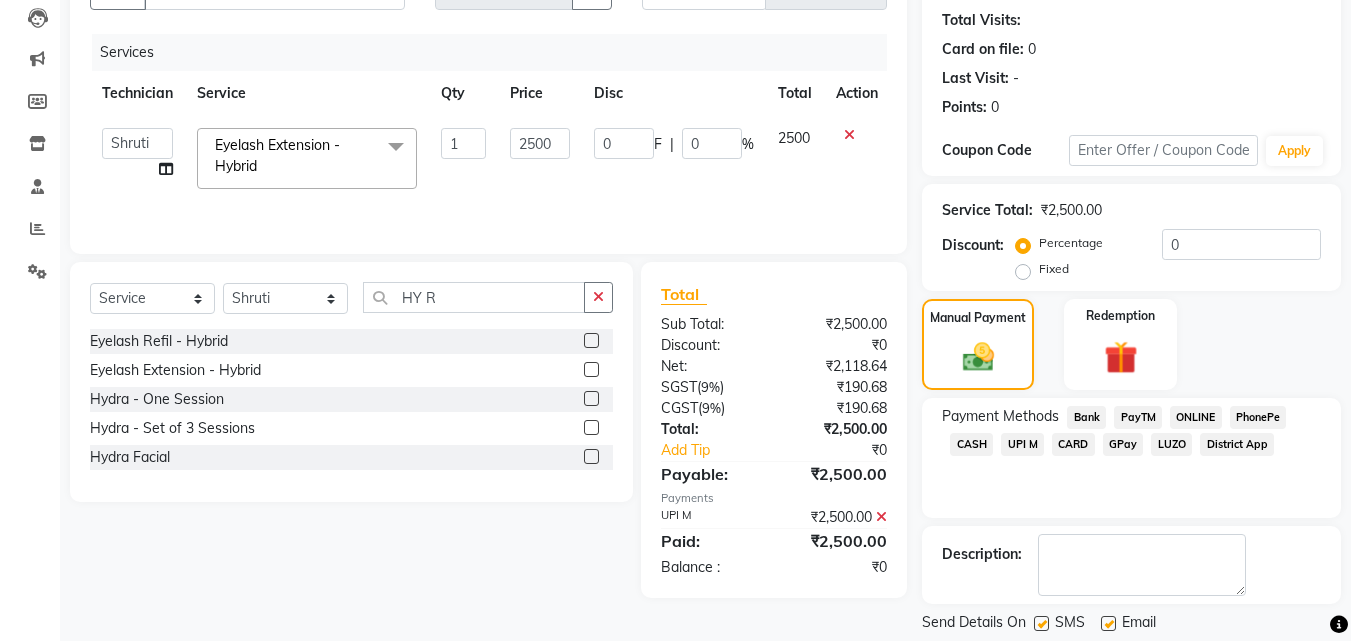 scroll, scrollTop: 275, scrollLeft: 0, axis: vertical 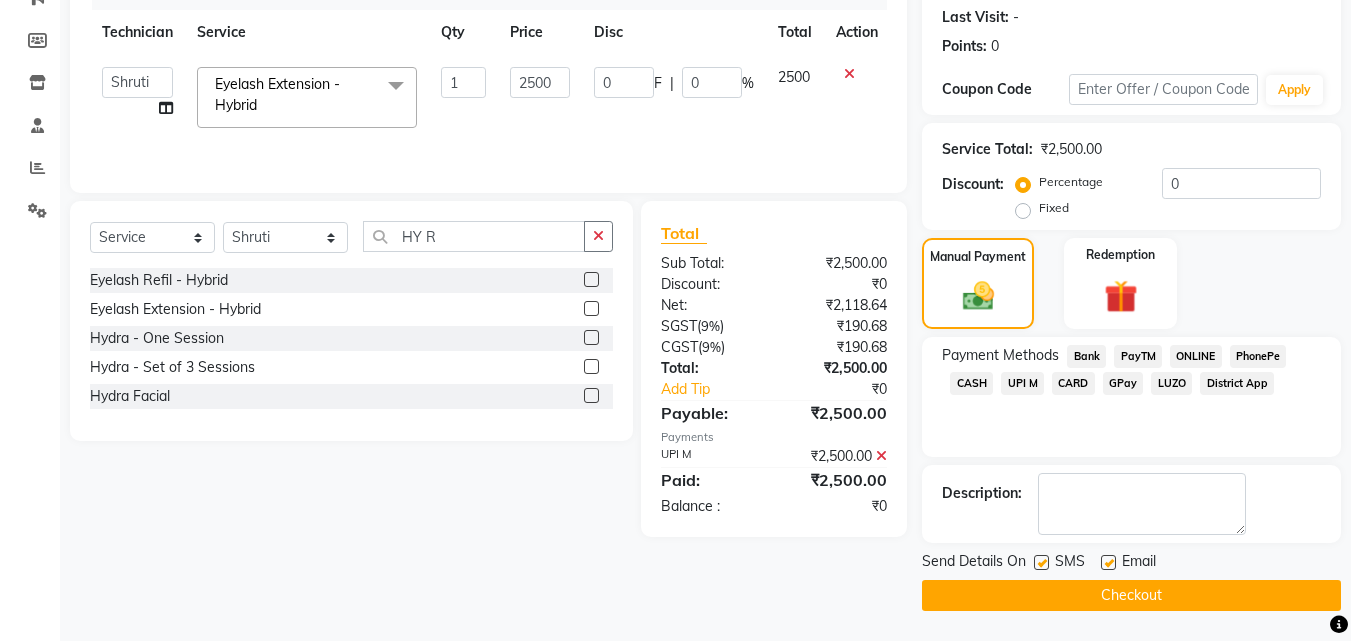 click on "Checkout" 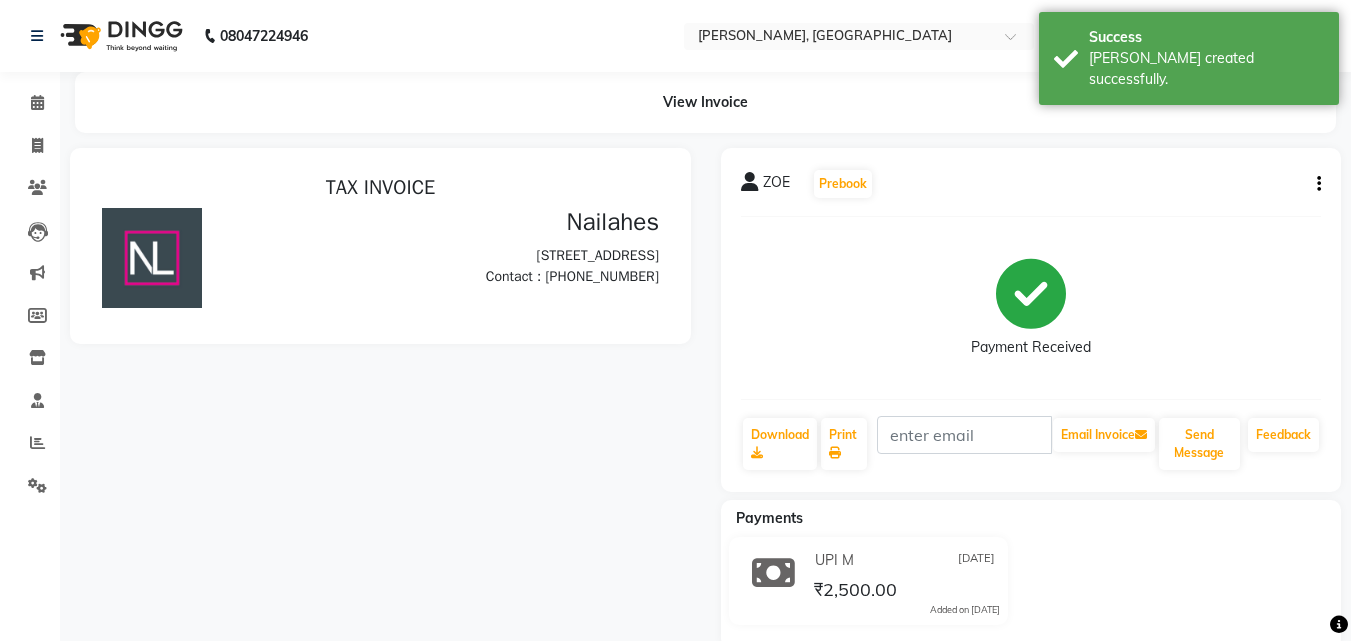 scroll, scrollTop: 0, scrollLeft: 0, axis: both 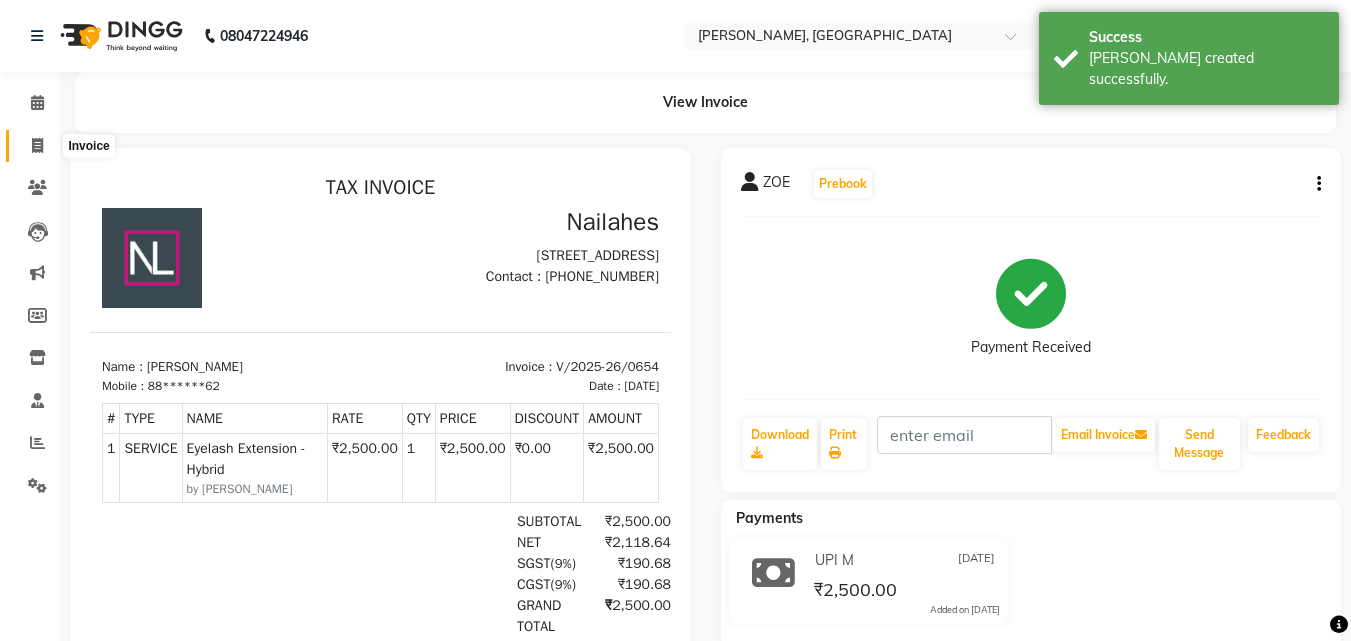 click 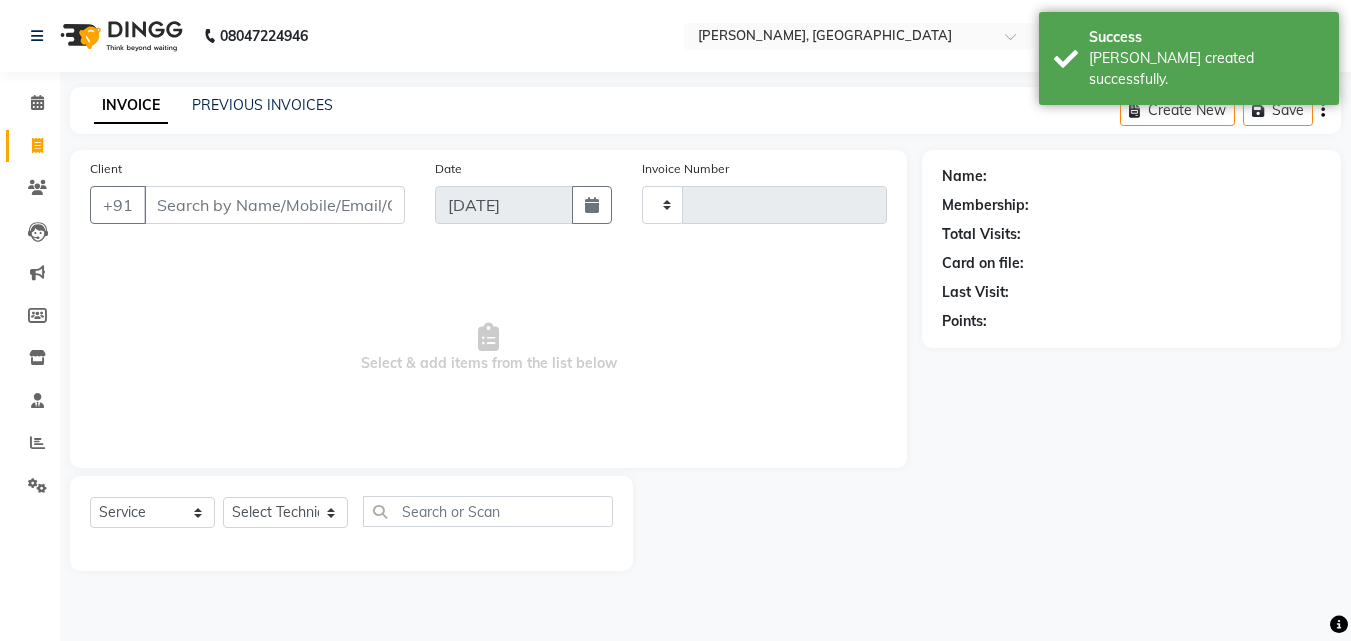 type on "0655" 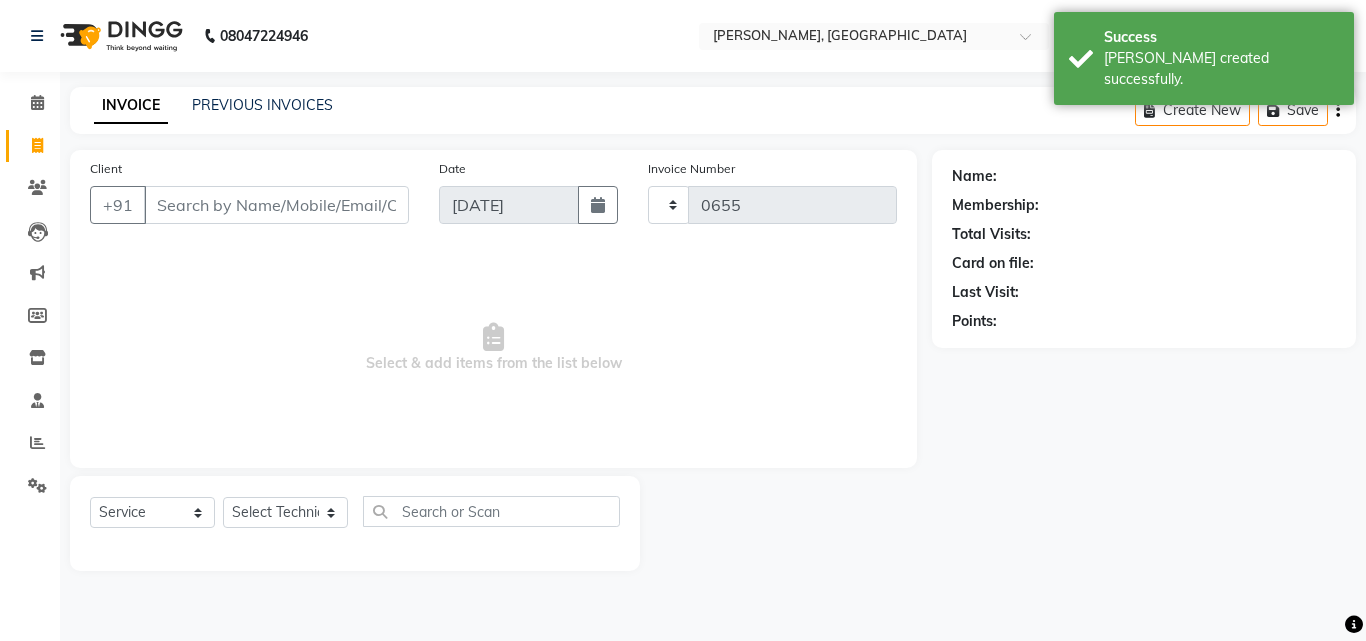 select on "3755" 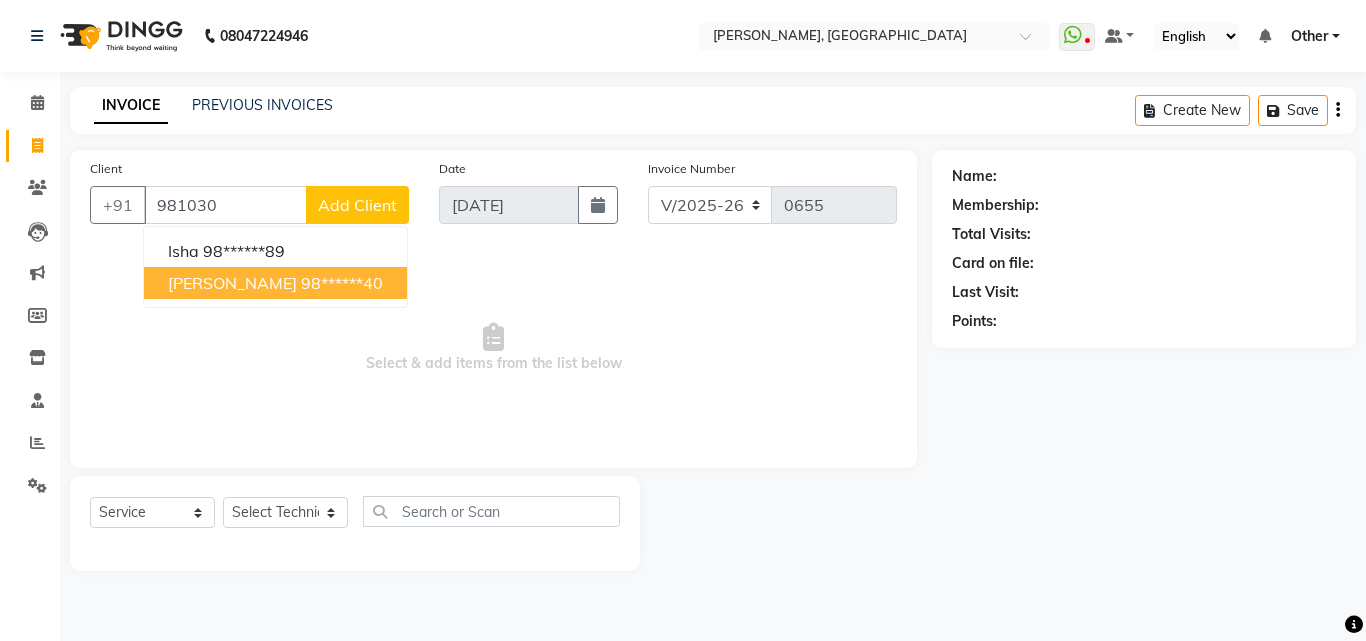 click on "[PERSON_NAME]  98******40" at bounding box center (275, 283) 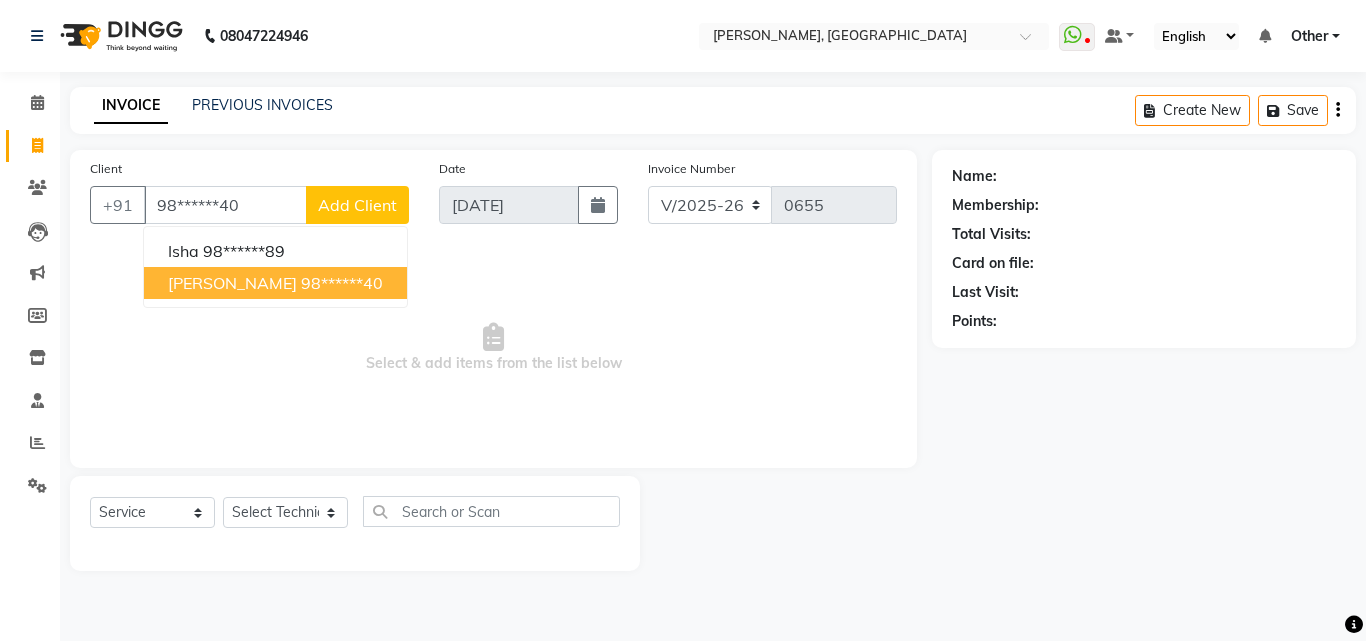 type on "98******40" 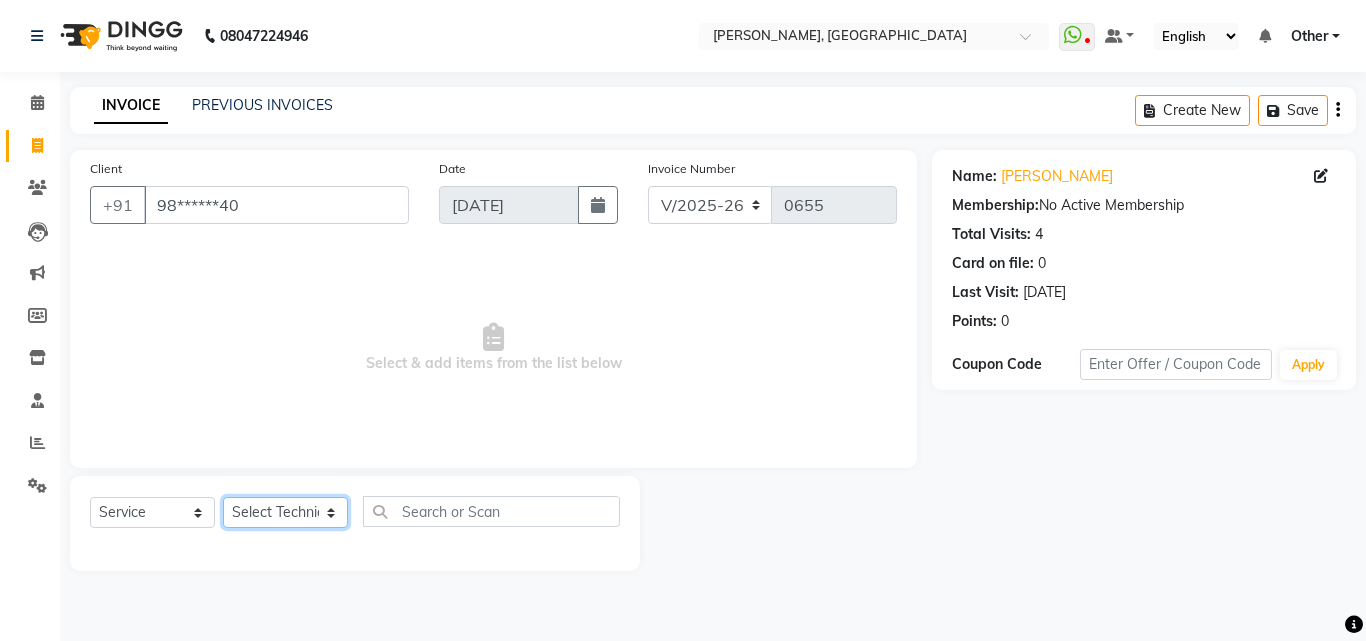 click on "Select Technician [PERSON_NAME] Other  rajat [PERSON_NAME]" 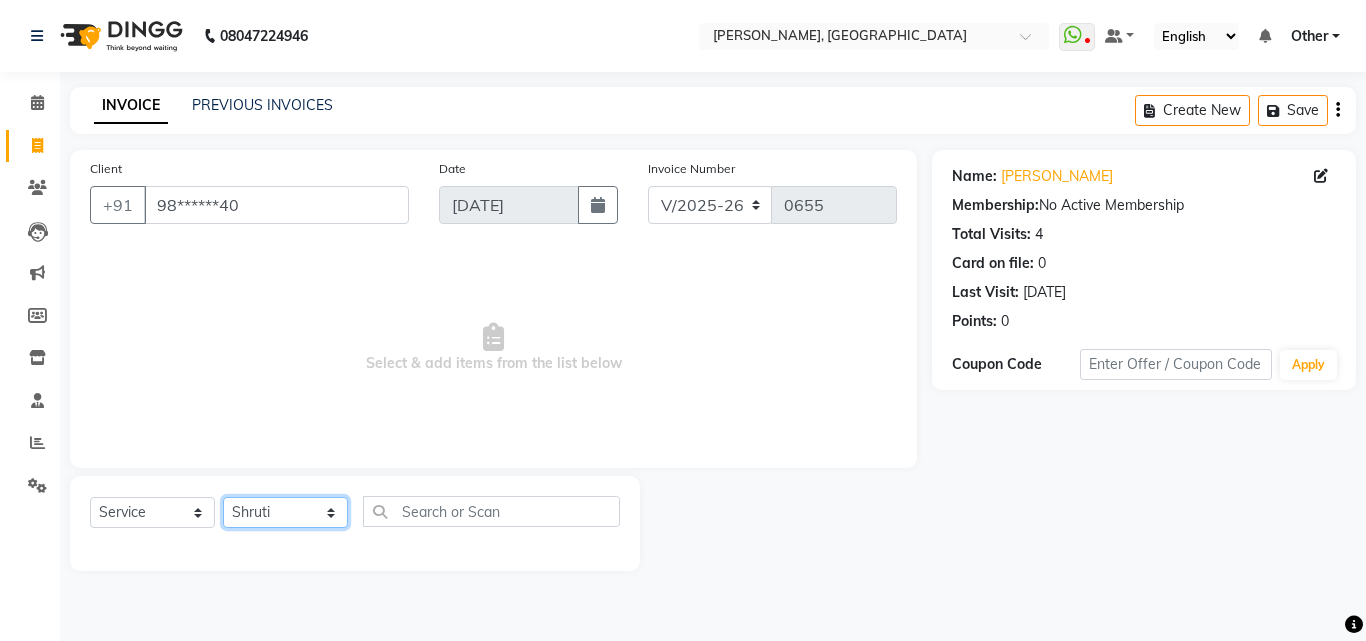 click on "Select Technician [PERSON_NAME] Other  rajat [PERSON_NAME]" 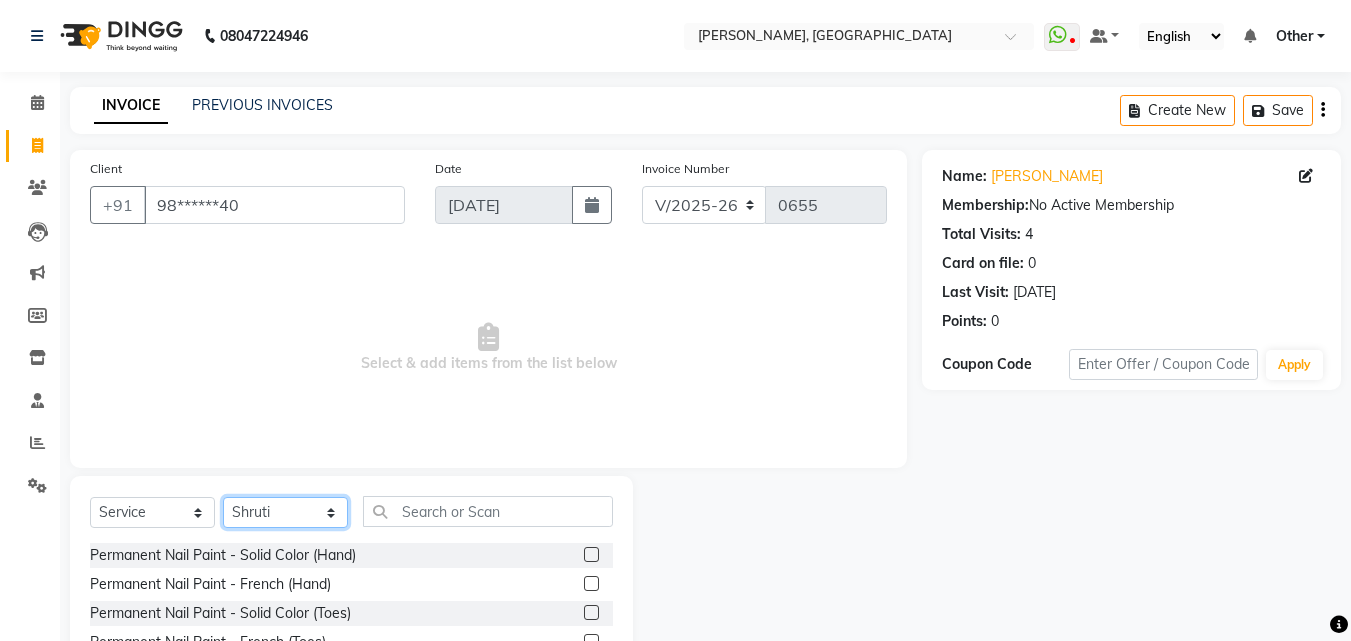 click on "Select Technician [PERSON_NAME] Other  rajat [PERSON_NAME]" 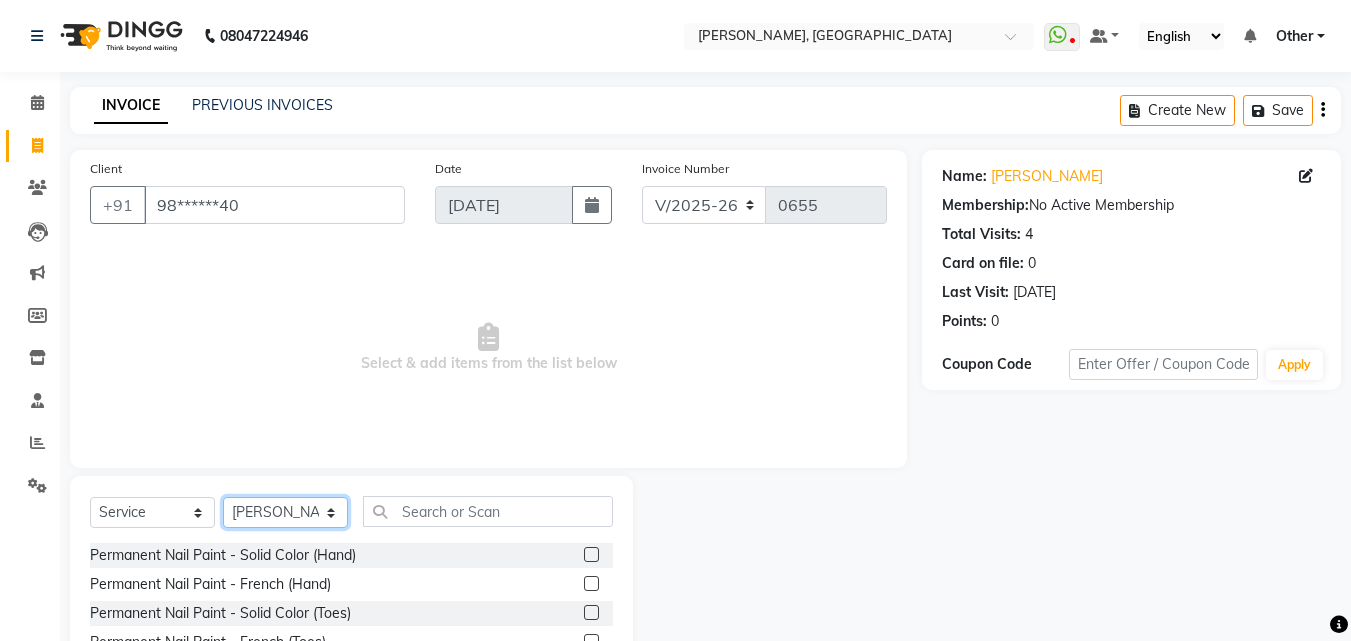 click on "Select Technician [PERSON_NAME] Other  rajat [PERSON_NAME]" 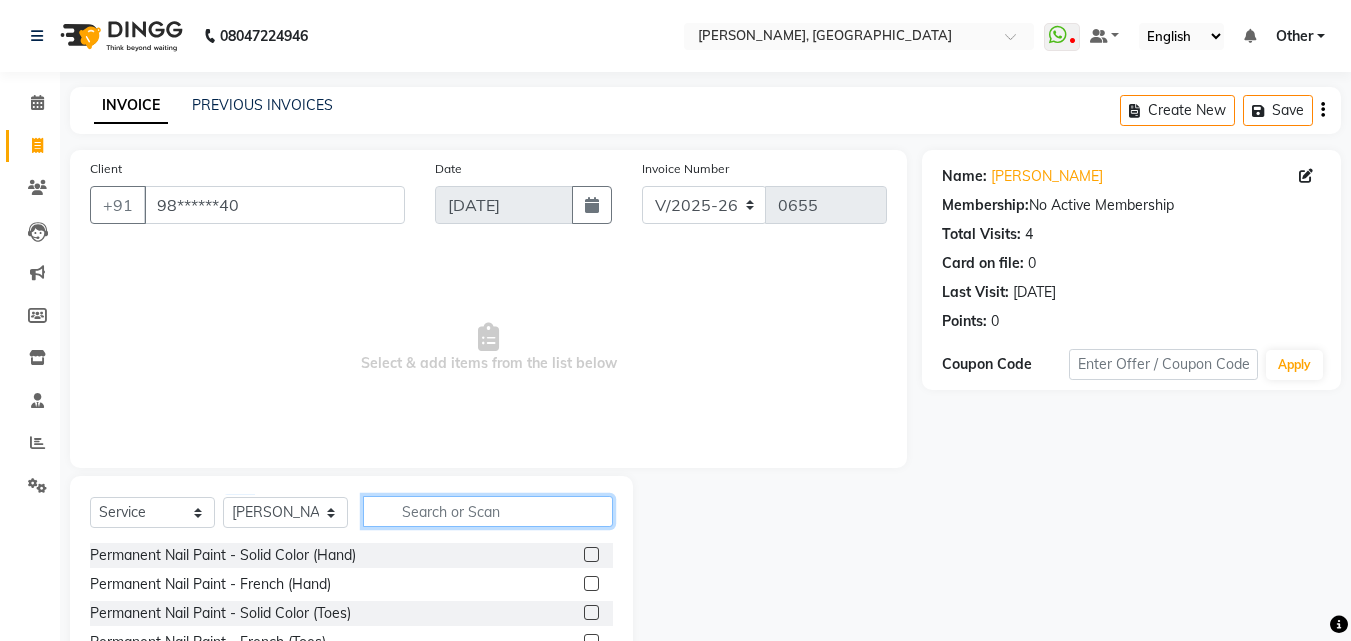 click 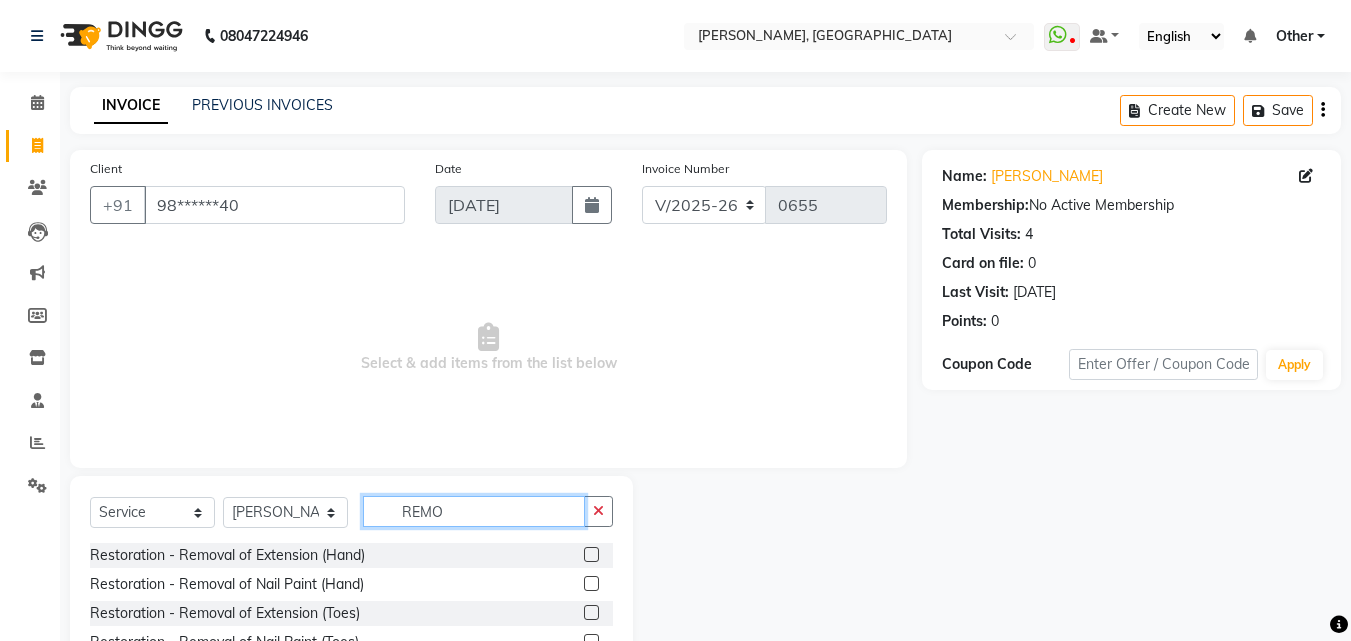 type on "REMO" 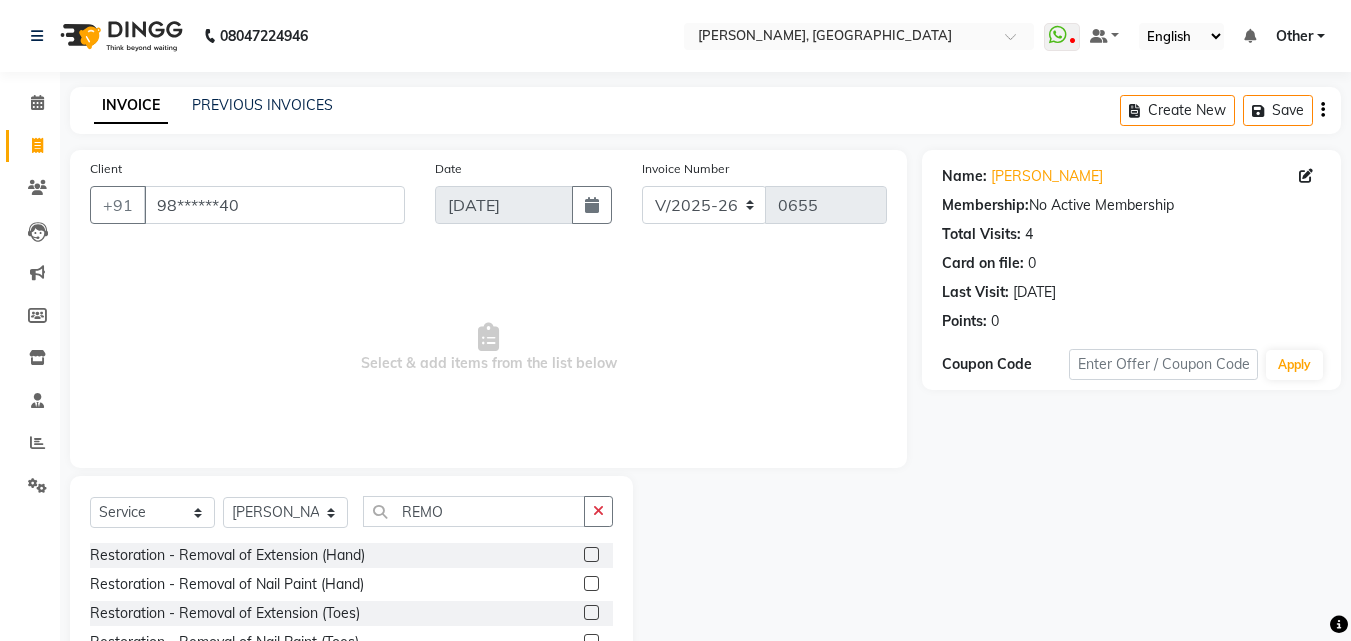 click 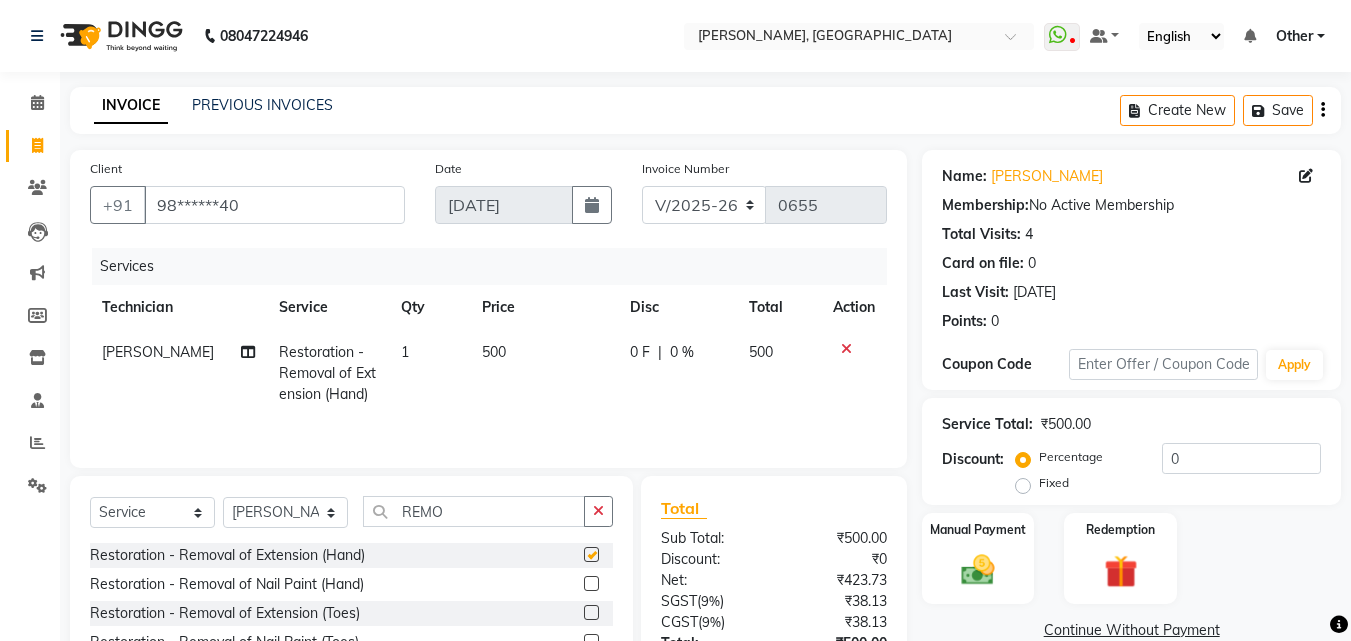 checkbox on "false" 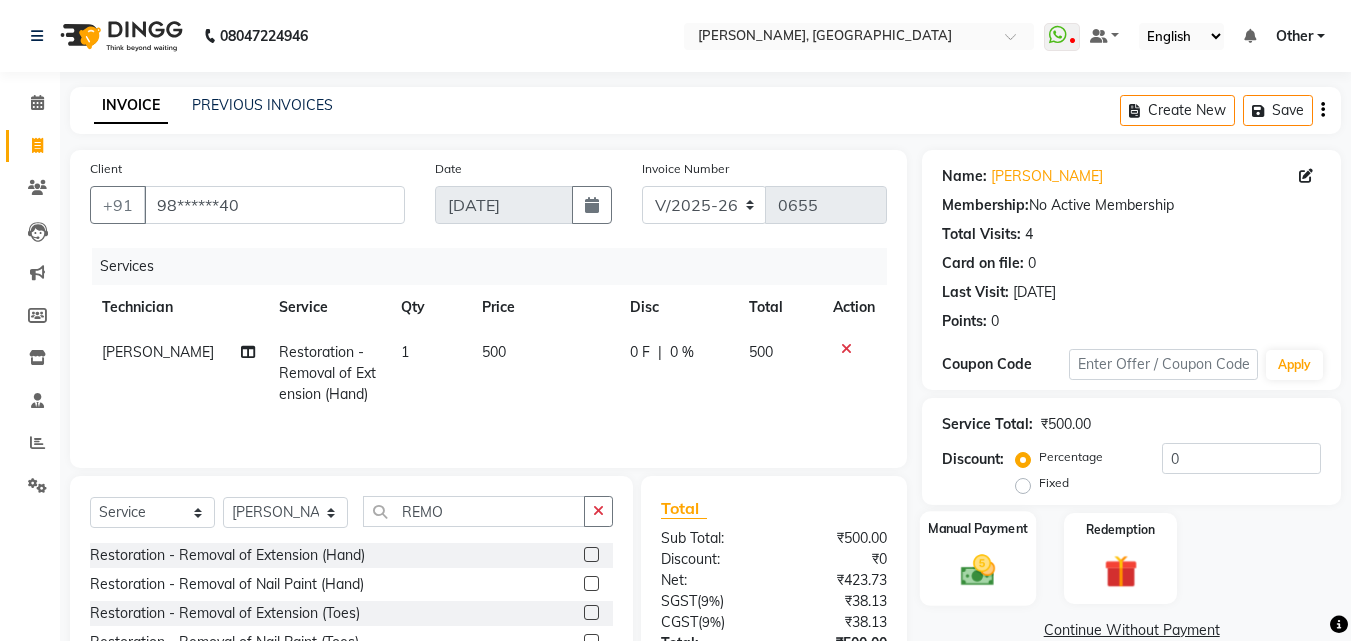 click 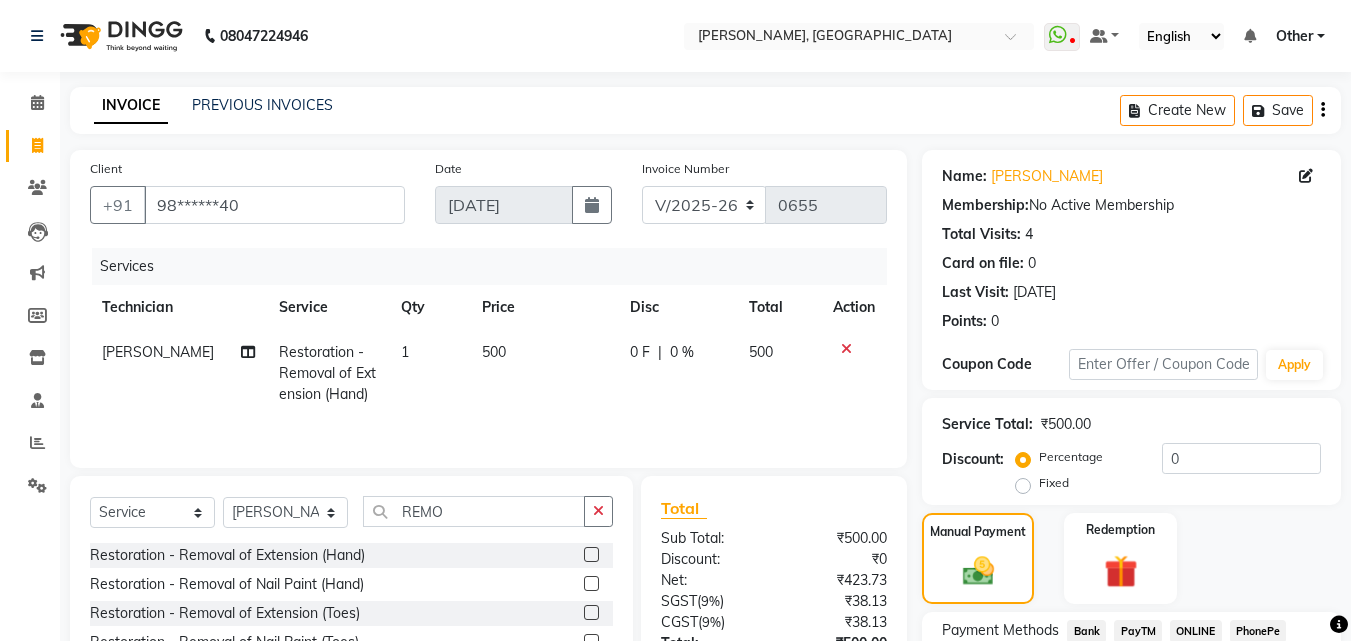 scroll, scrollTop: 135, scrollLeft: 0, axis: vertical 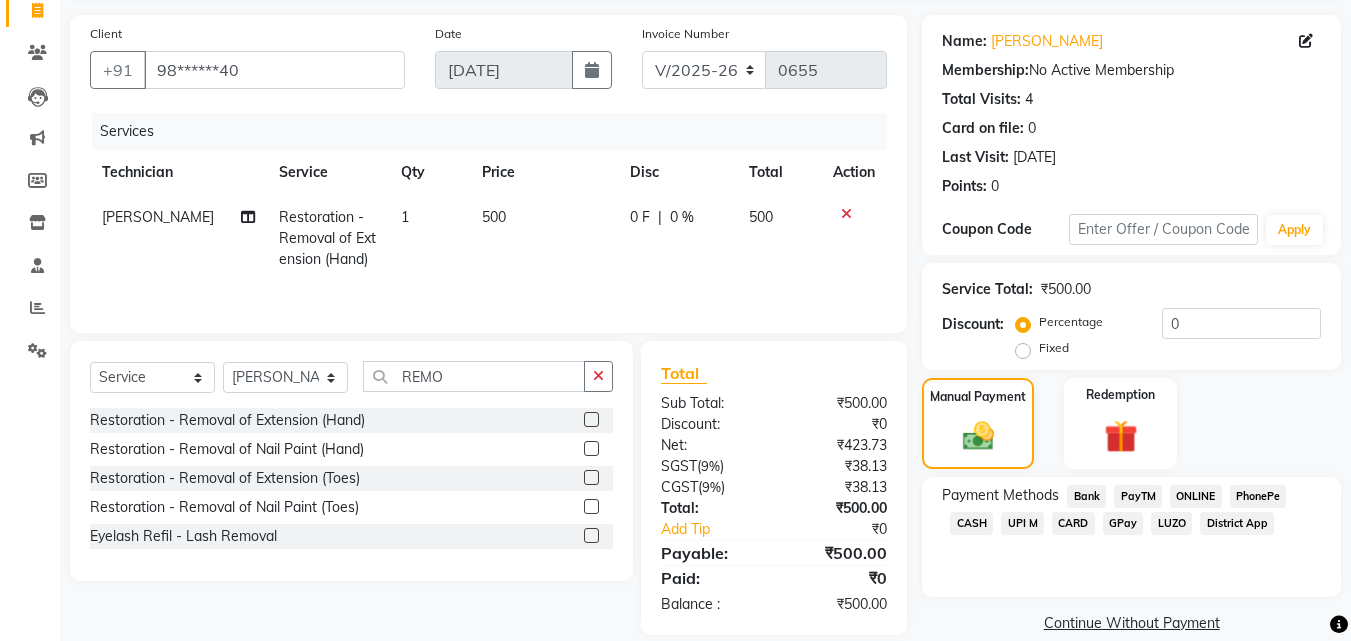 click on "UPI M" 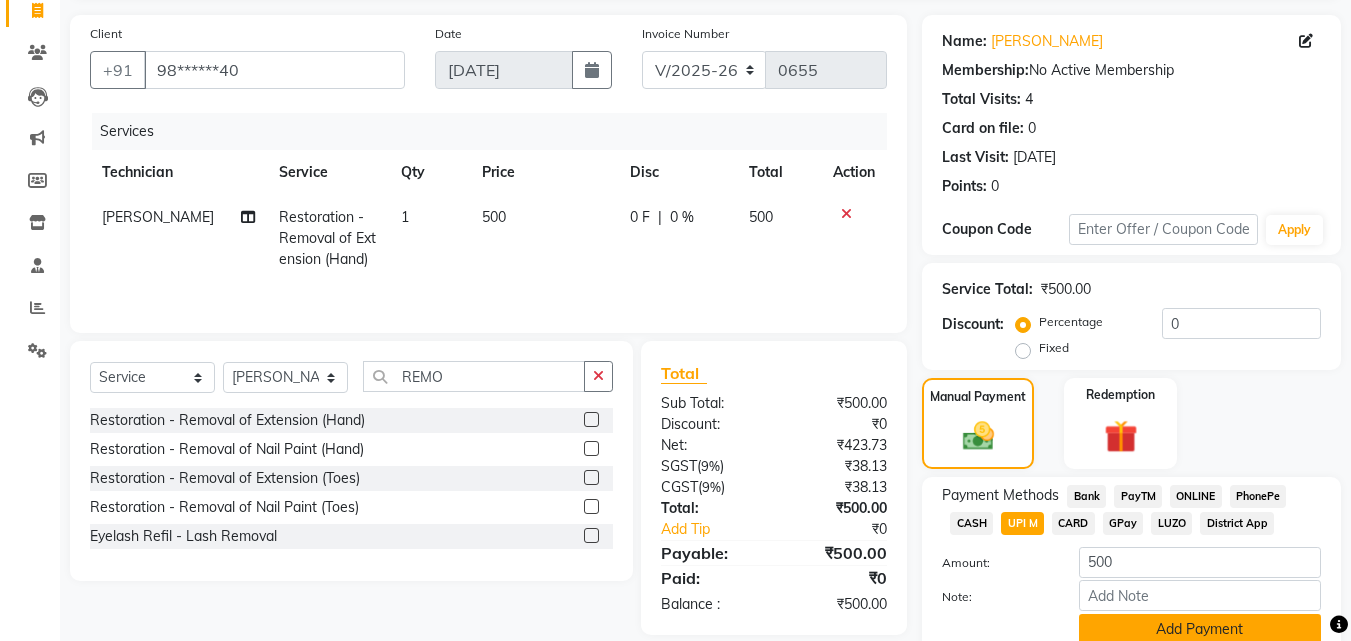 click on "Add Payment" 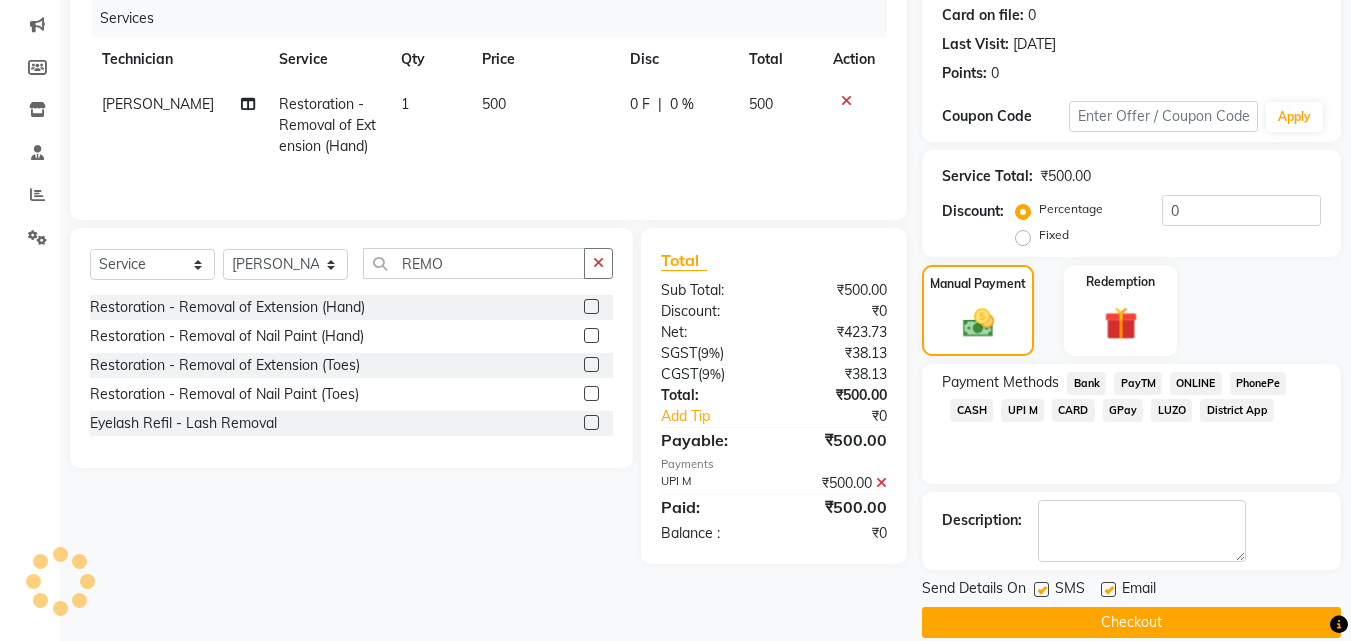 scroll, scrollTop: 275, scrollLeft: 0, axis: vertical 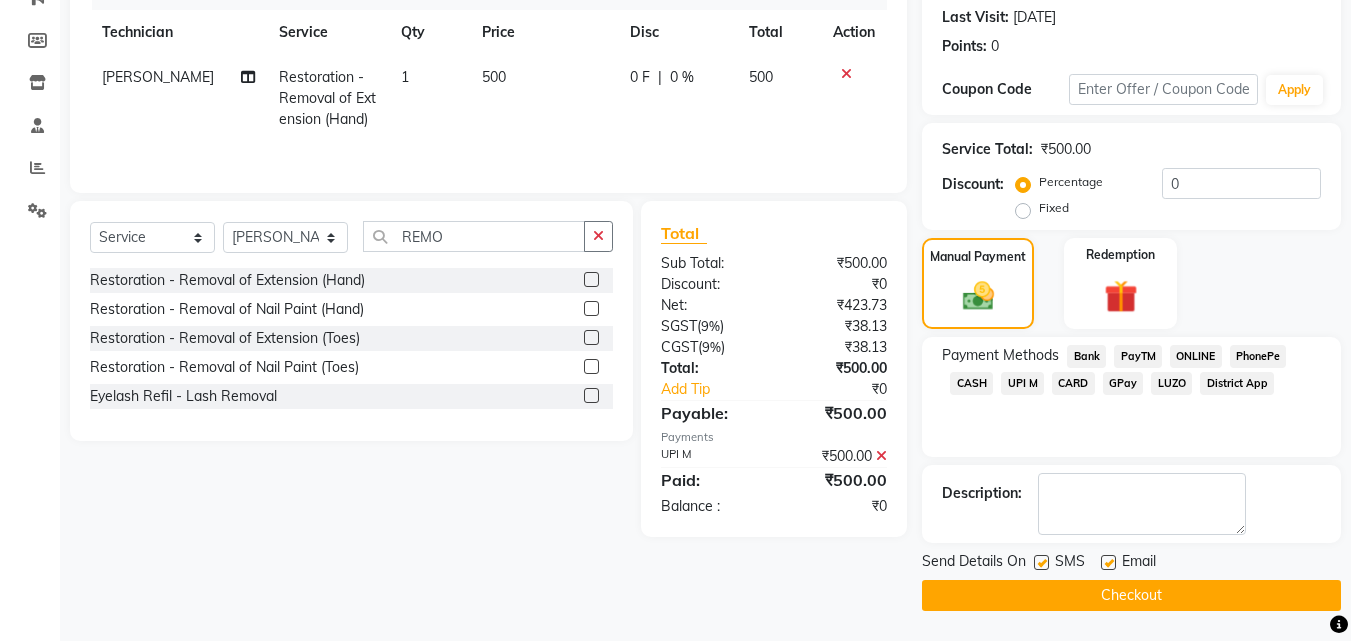 click on "Checkout" 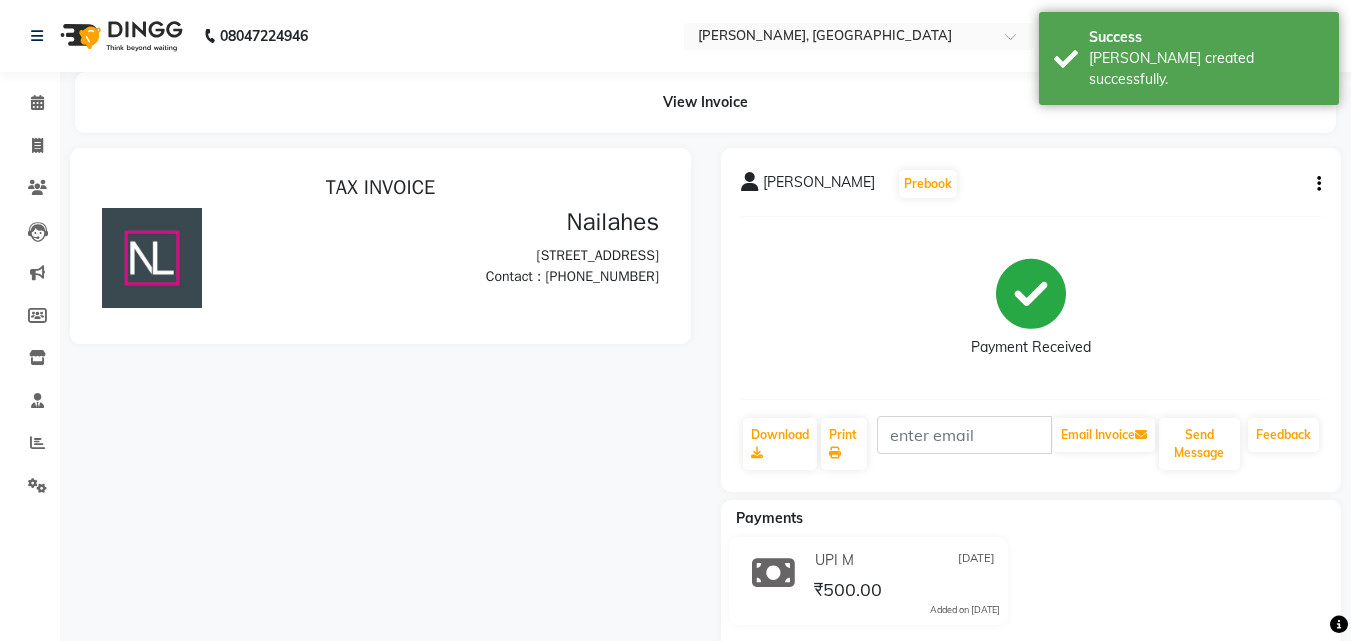 scroll, scrollTop: 0, scrollLeft: 0, axis: both 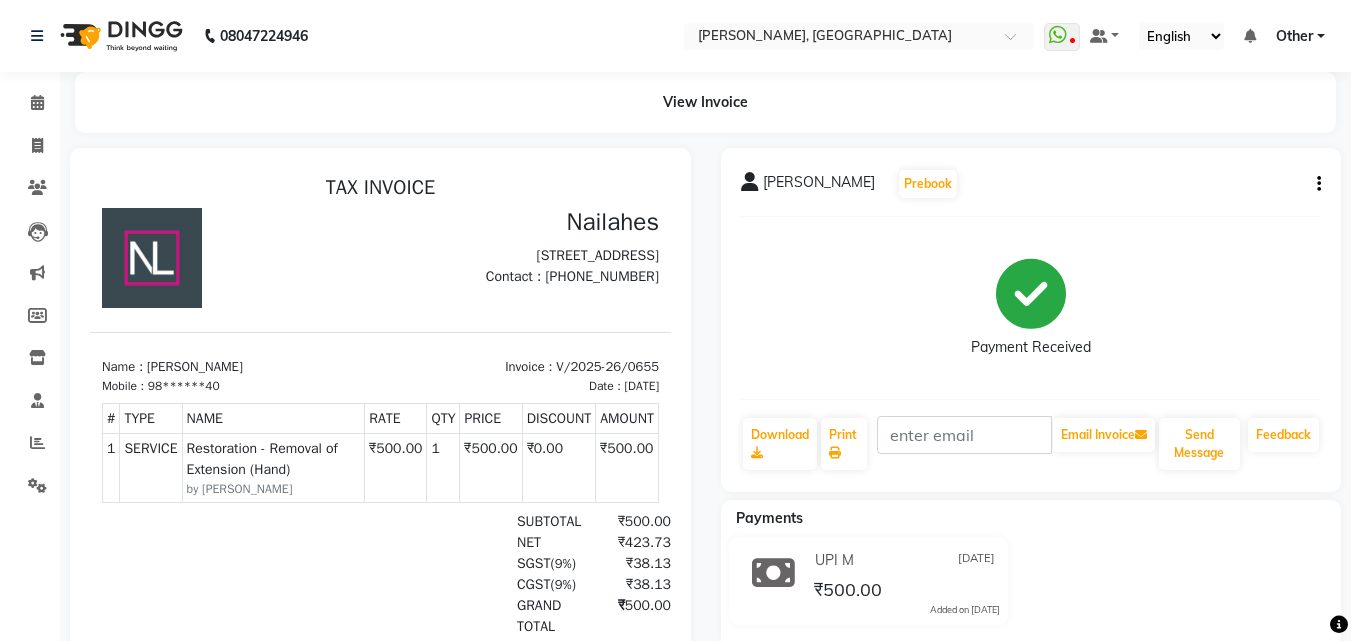 drag, startPoint x: 99, startPoint y: 208, endPoint x: 74, endPoint y: 192, distance: 29.681644 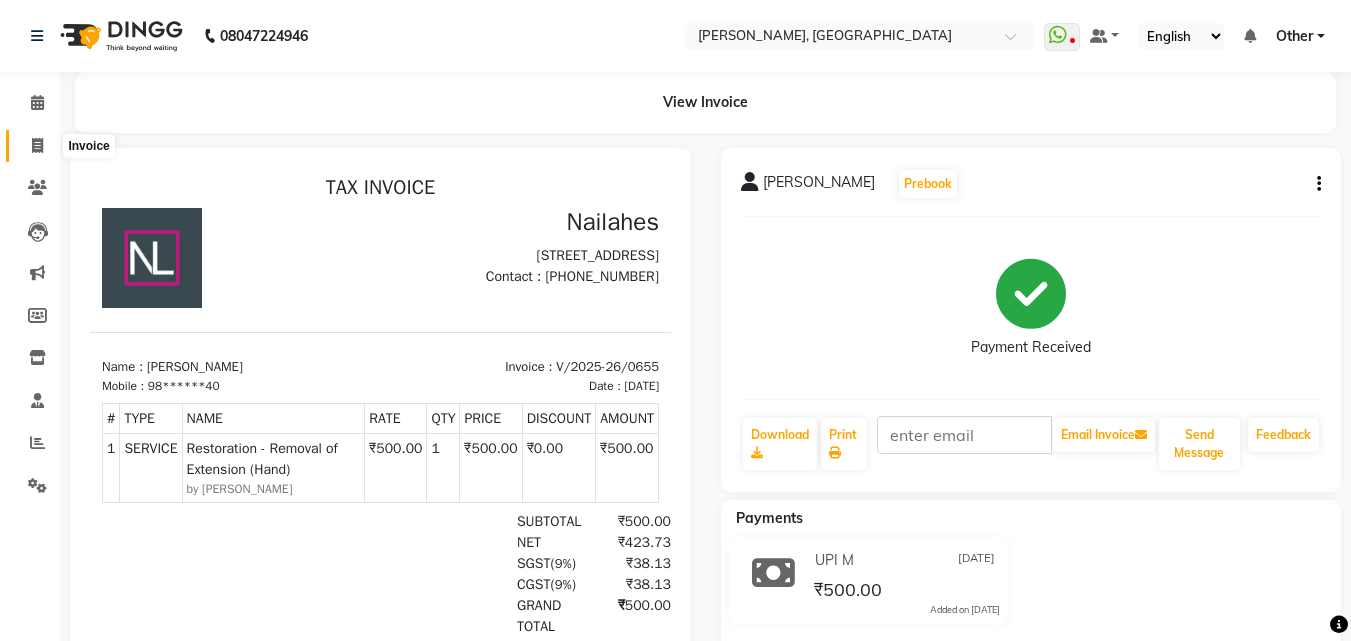 click 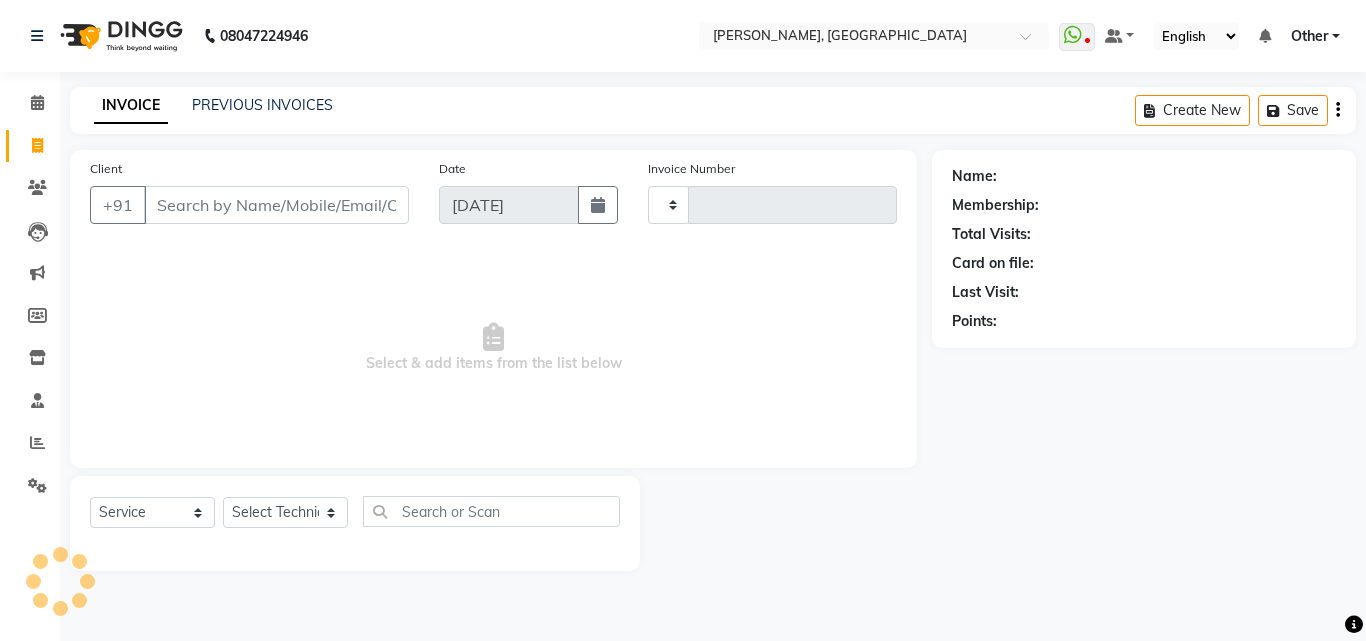 type on "0656" 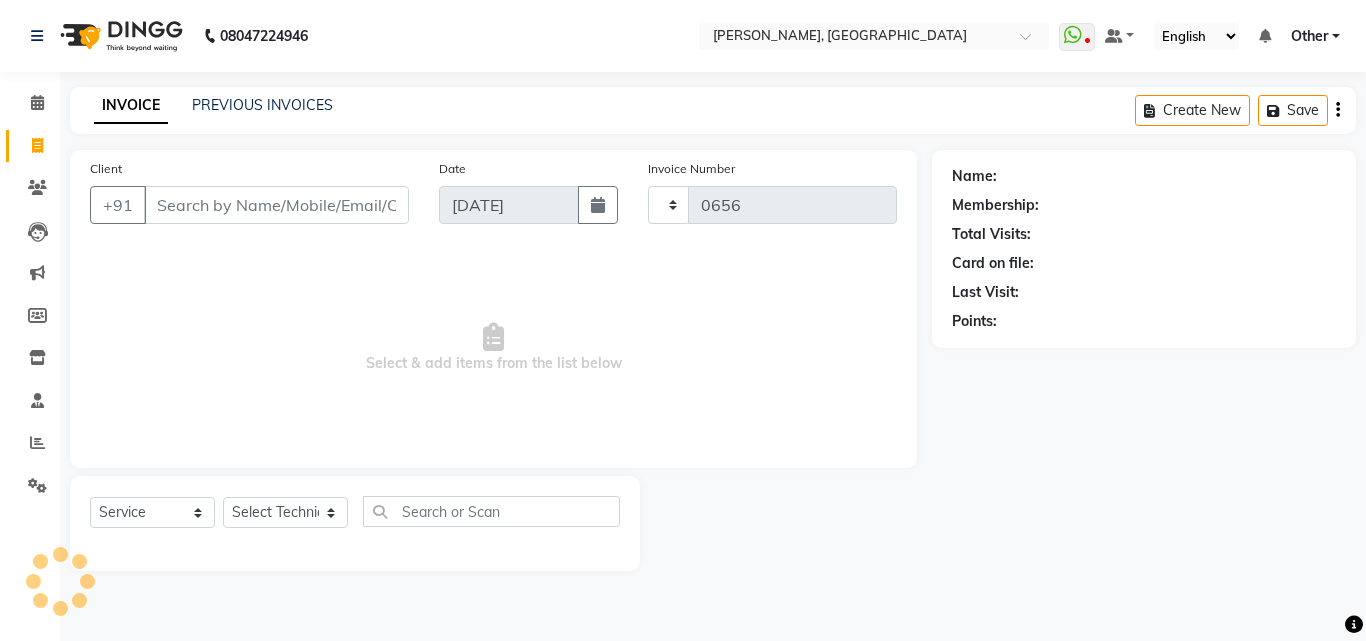 select on "3755" 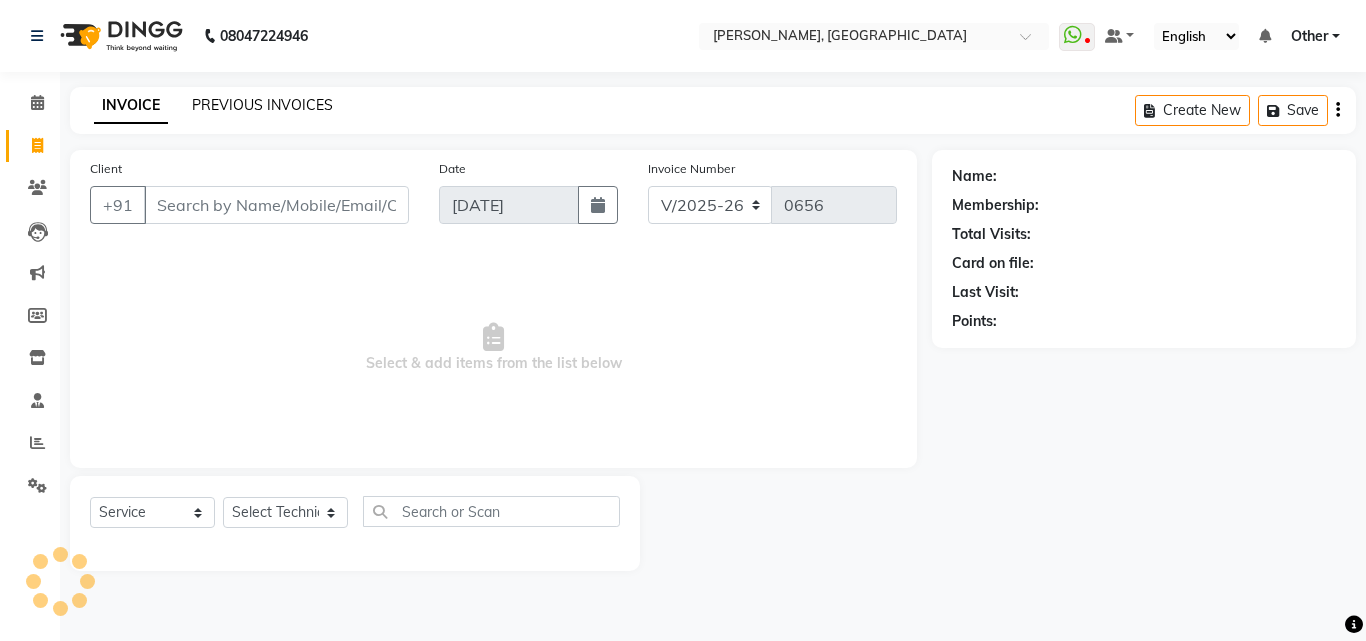click on "PREVIOUS INVOICES" 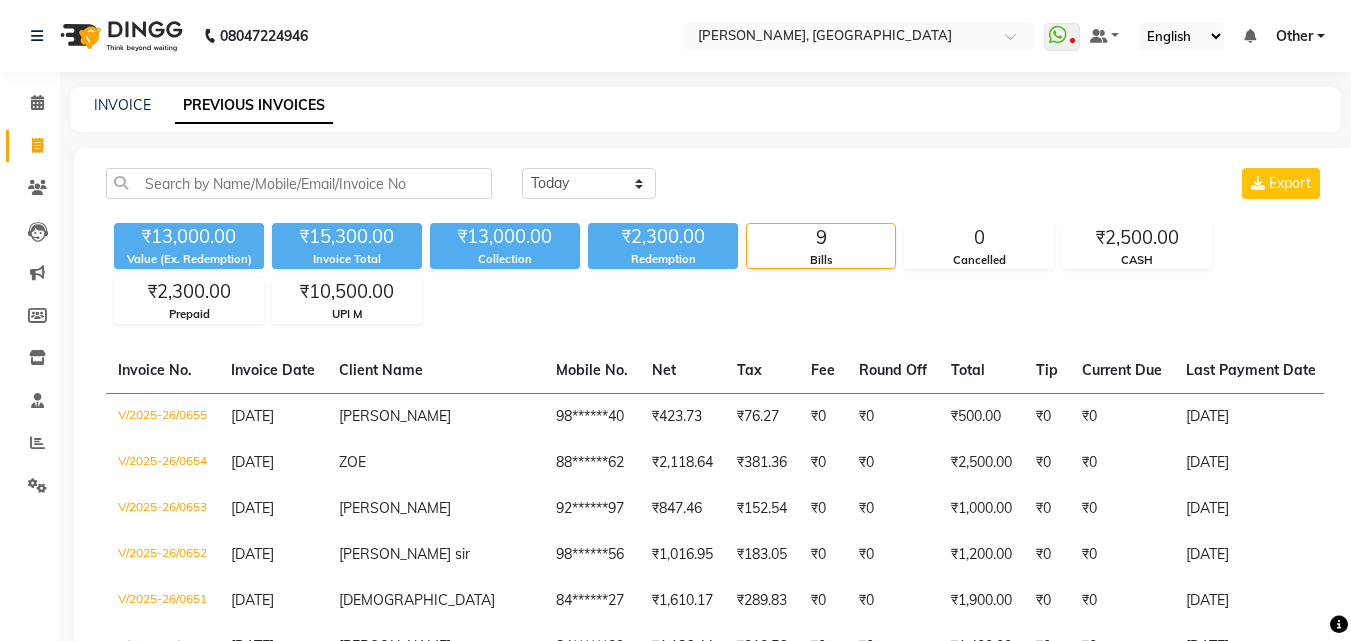 click on "PREVIOUS INVOICES" 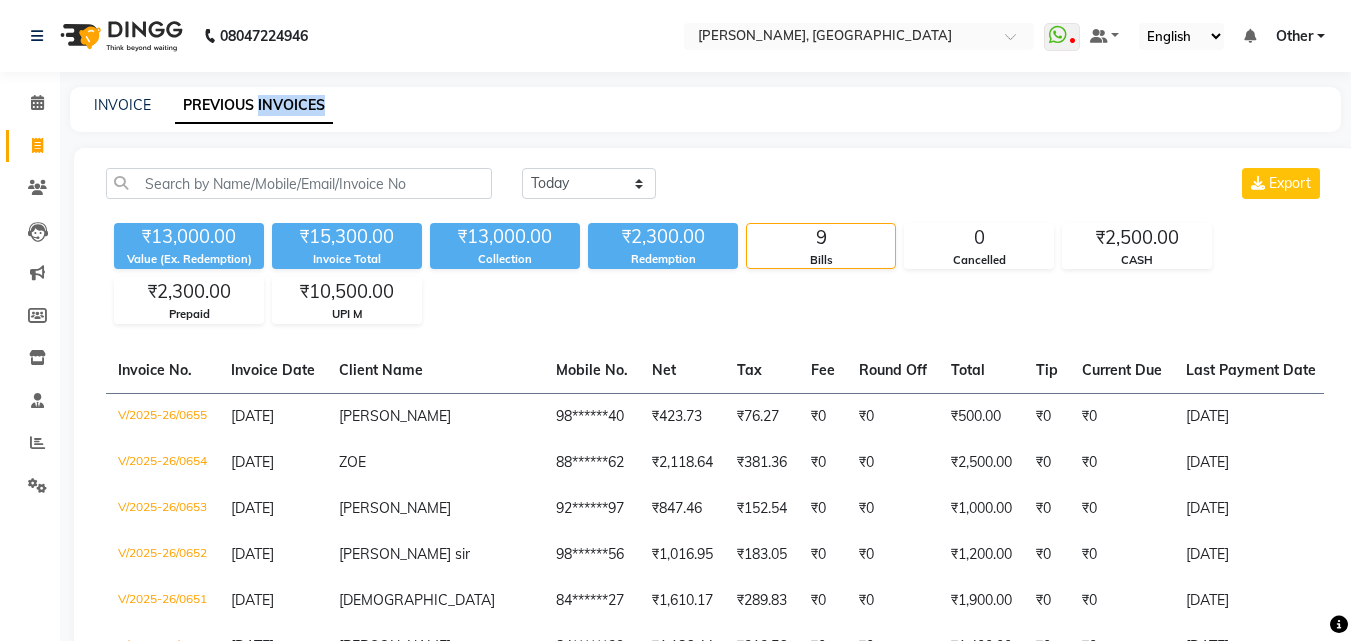 click on "PREVIOUS INVOICES" 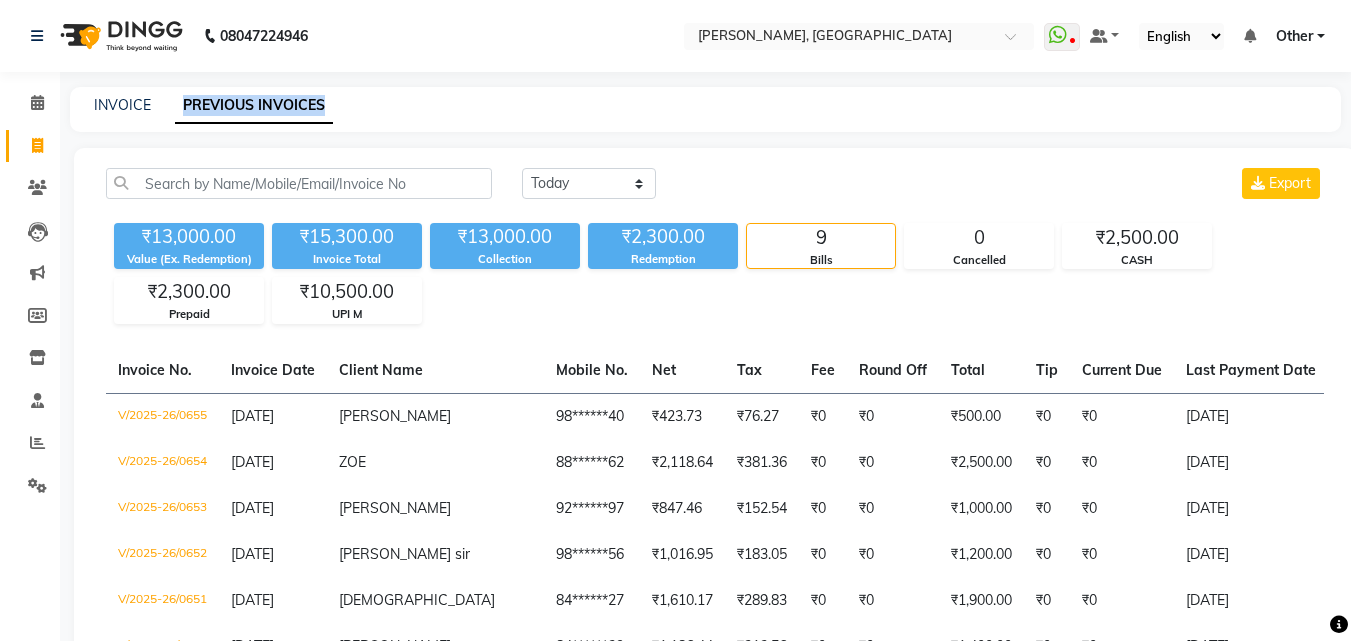 click on "PREVIOUS INVOICES" 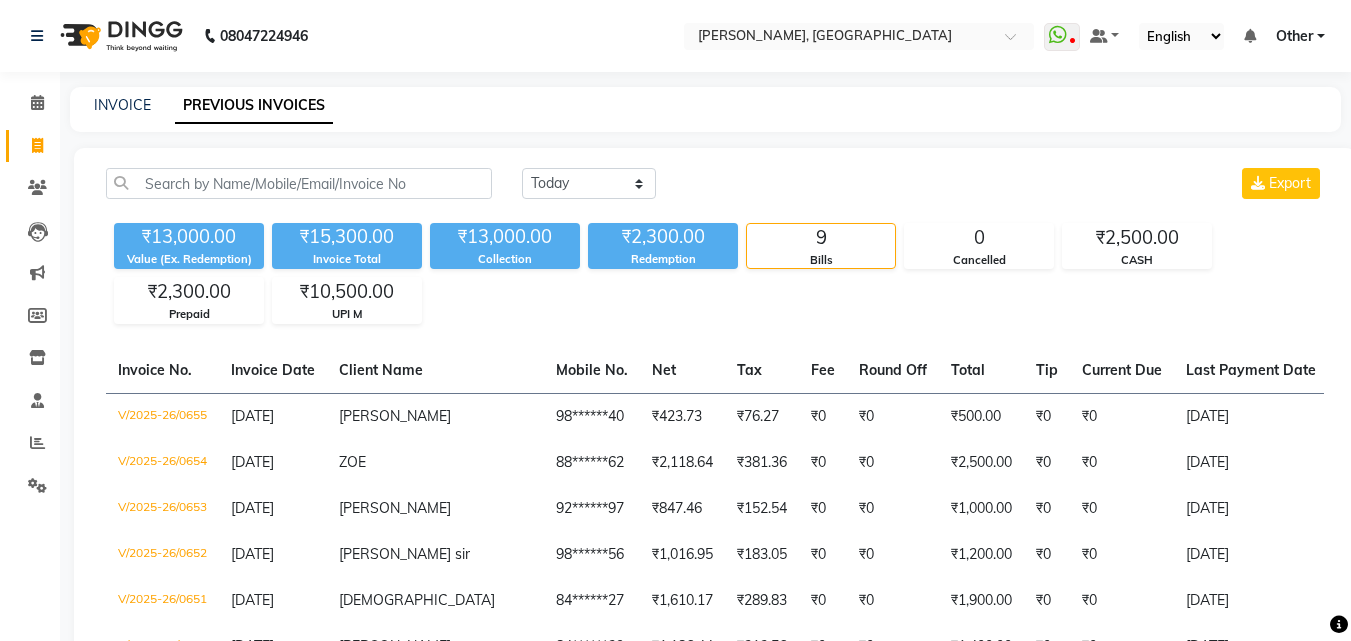 click on "INVOICE PREVIOUS INVOICES" 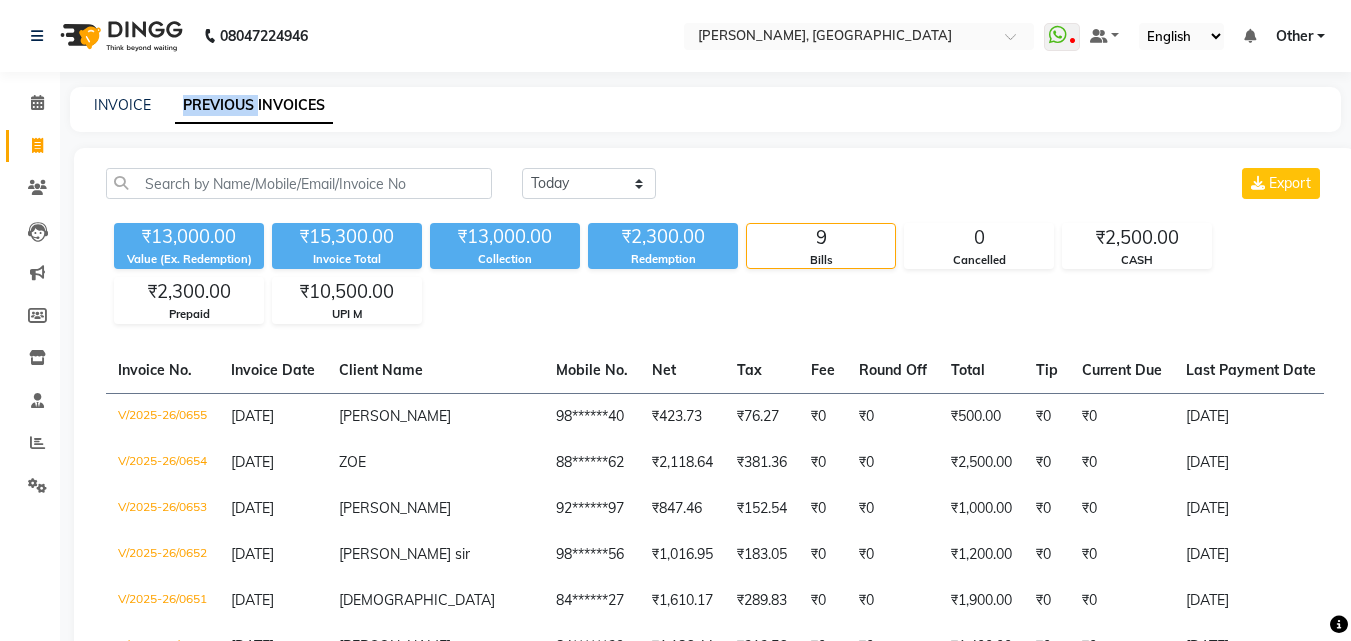 click on "INVOICE PREVIOUS INVOICES" 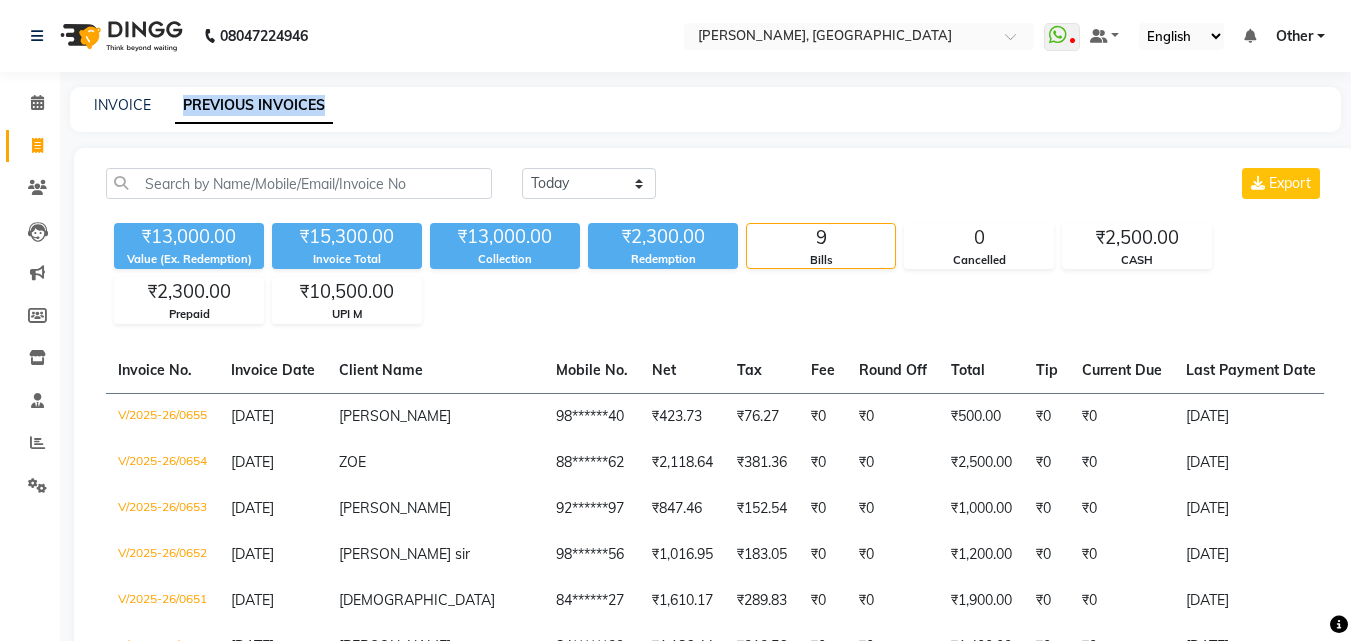 click on "INVOICE PREVIOUS INVOICES" 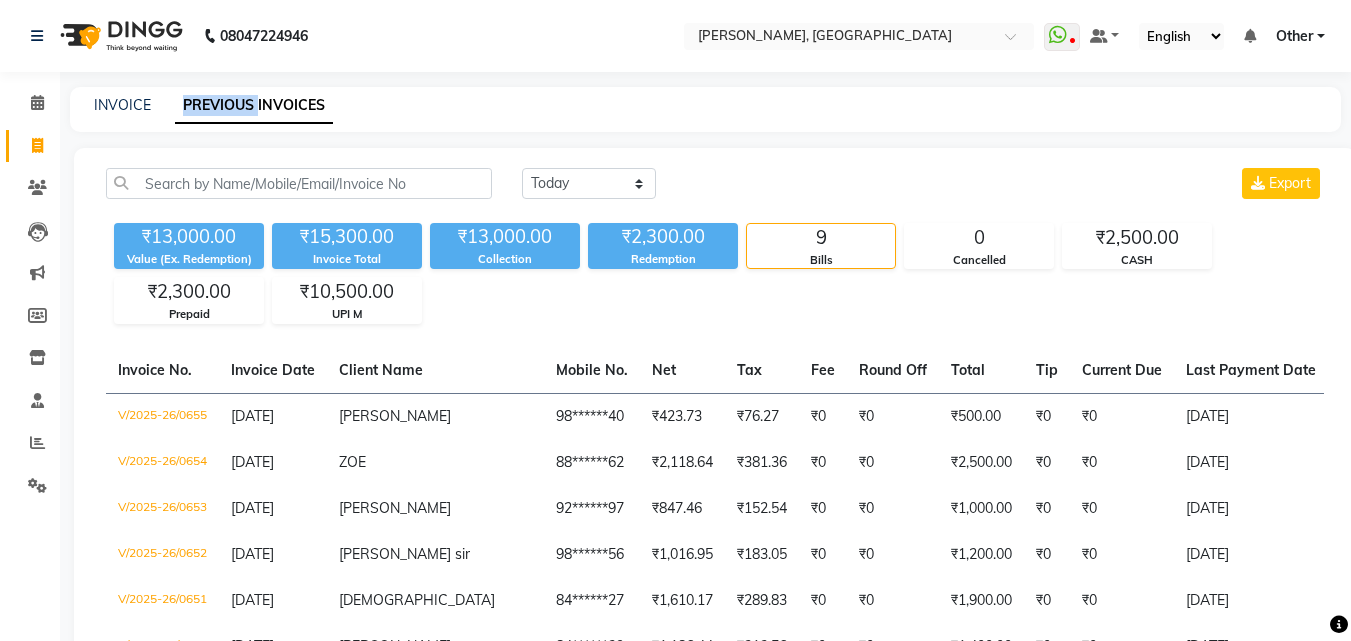 click on "PREVIOUS INVOICES" 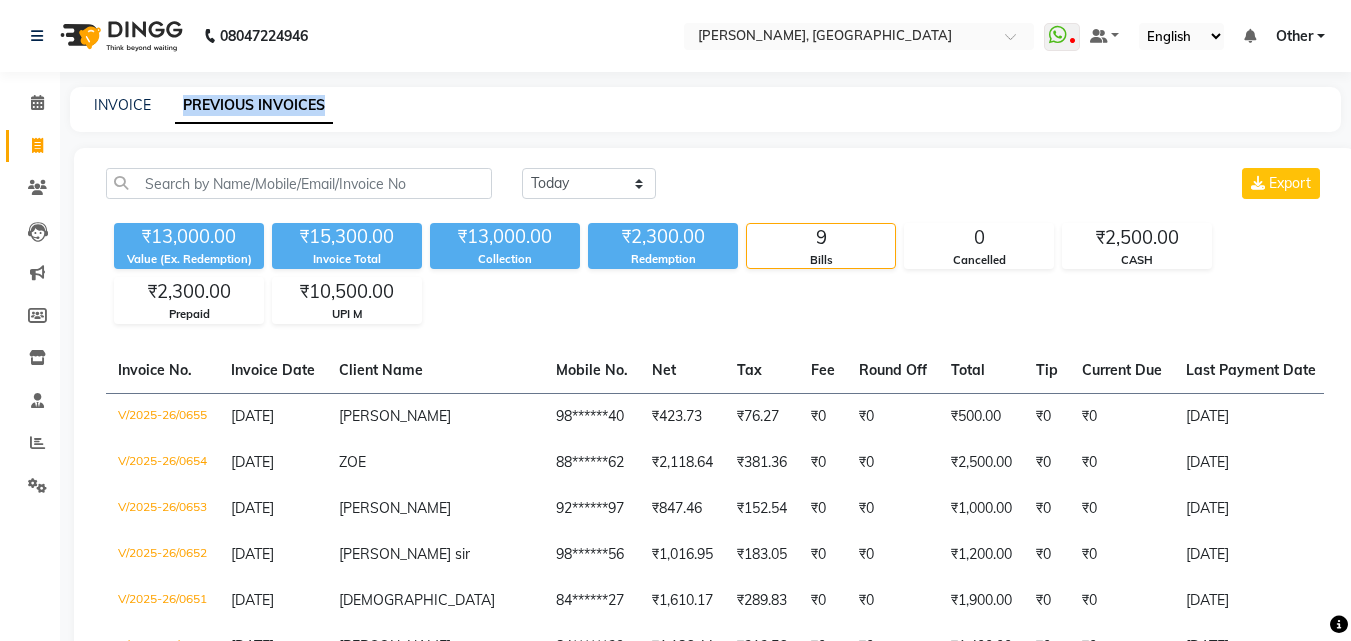 click on "PREVIOUS INVOICES" 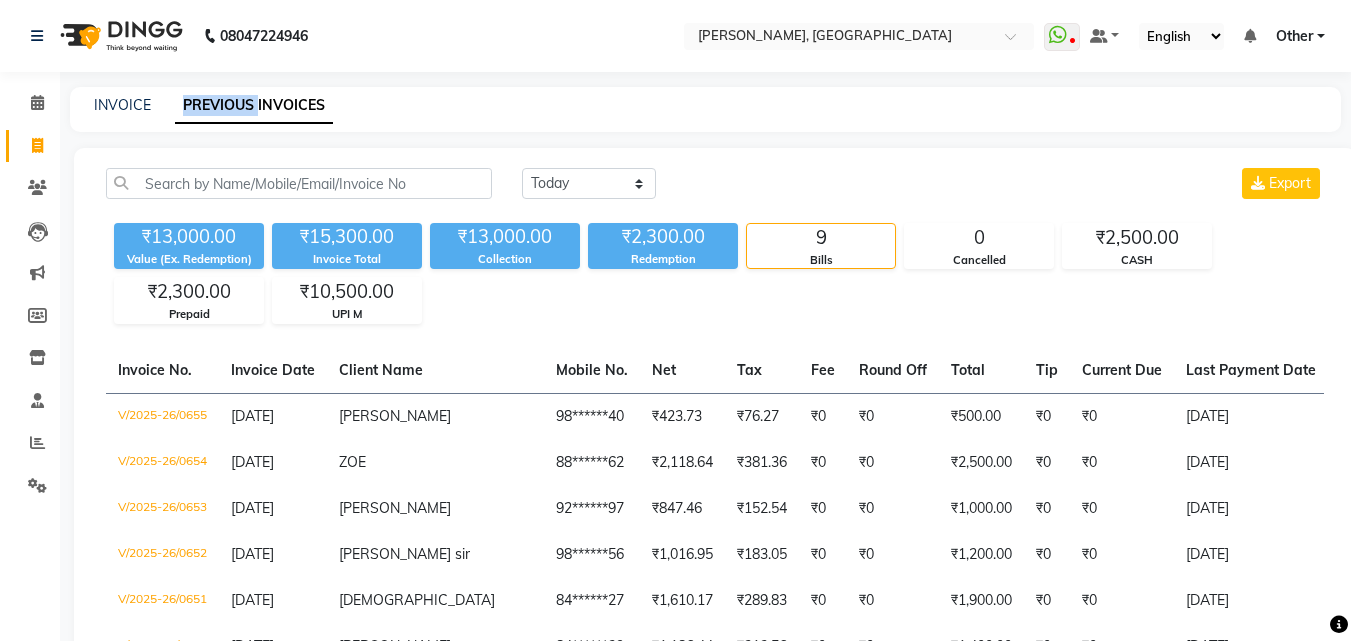 click on "INVOICE PREVIOUS INVOICES" 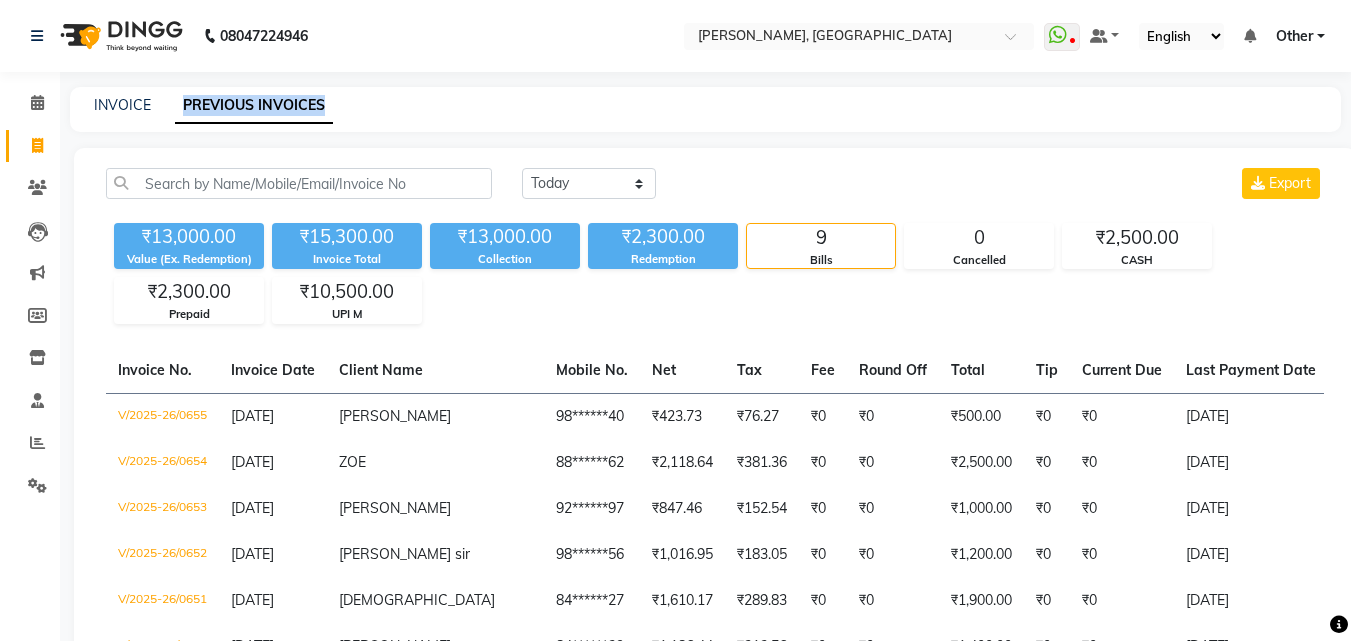 click on "INVOICE PREVIOUS INVOICES" 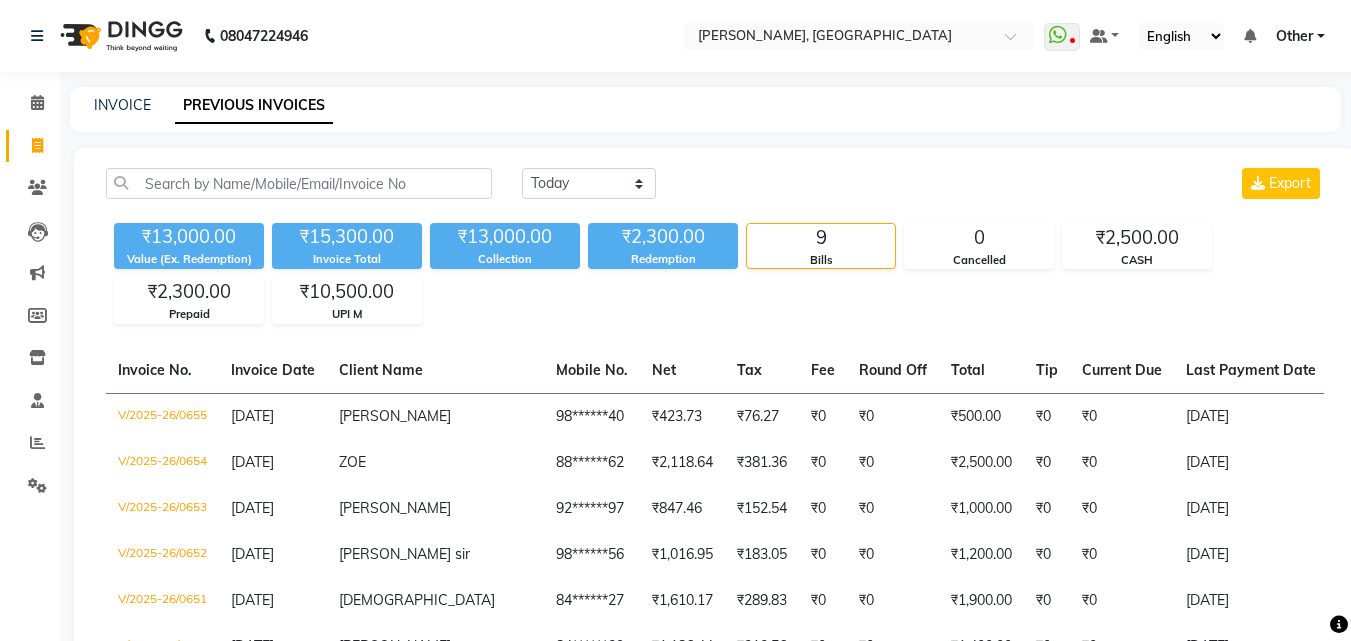 drag, startPoint x: 336, startPoint y: 101, endPoint x: 458, endPoint y: 30, distance: 141.15594 